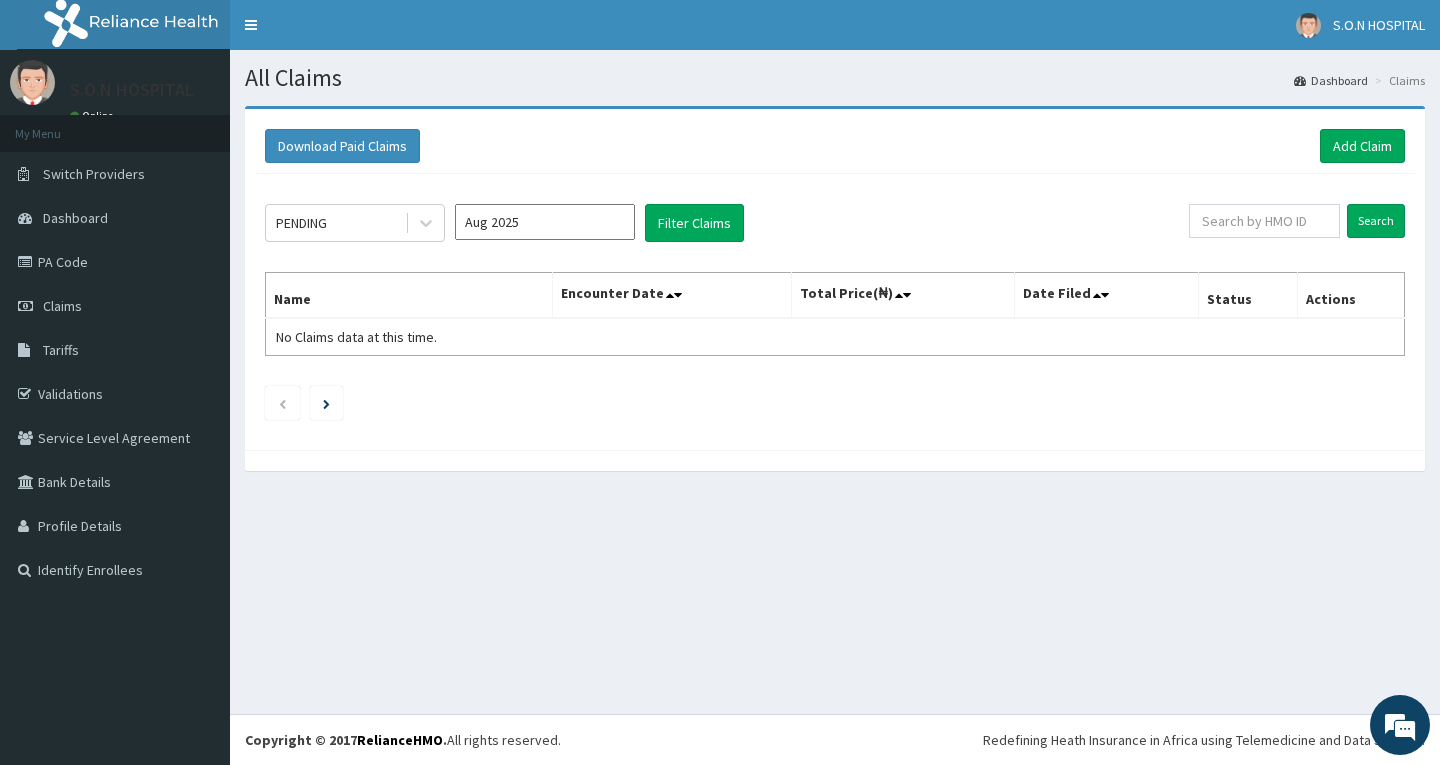 scroll, scrollTop: 0, scrollLeft: 0, axis: both 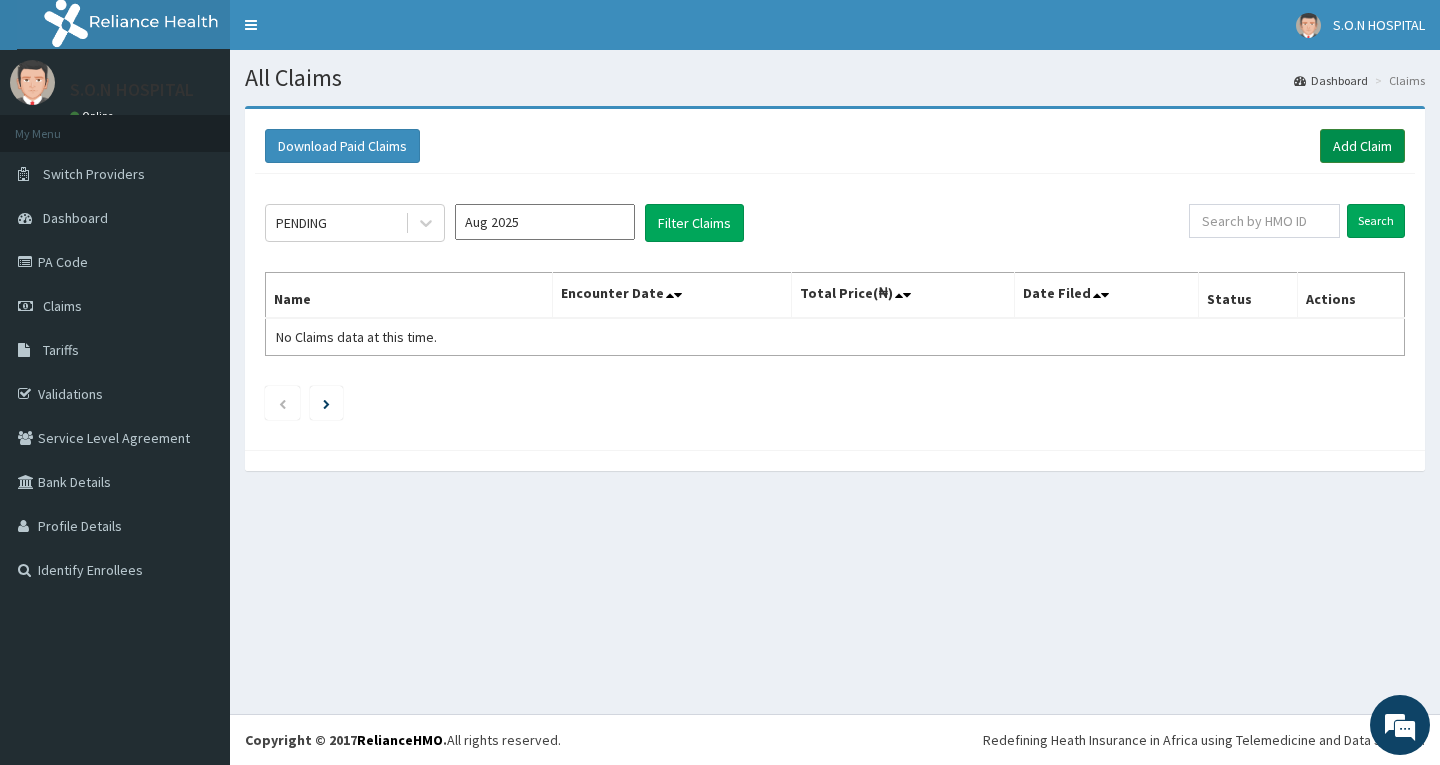 click on "Add Claim" at bounding box center [1362, 146] 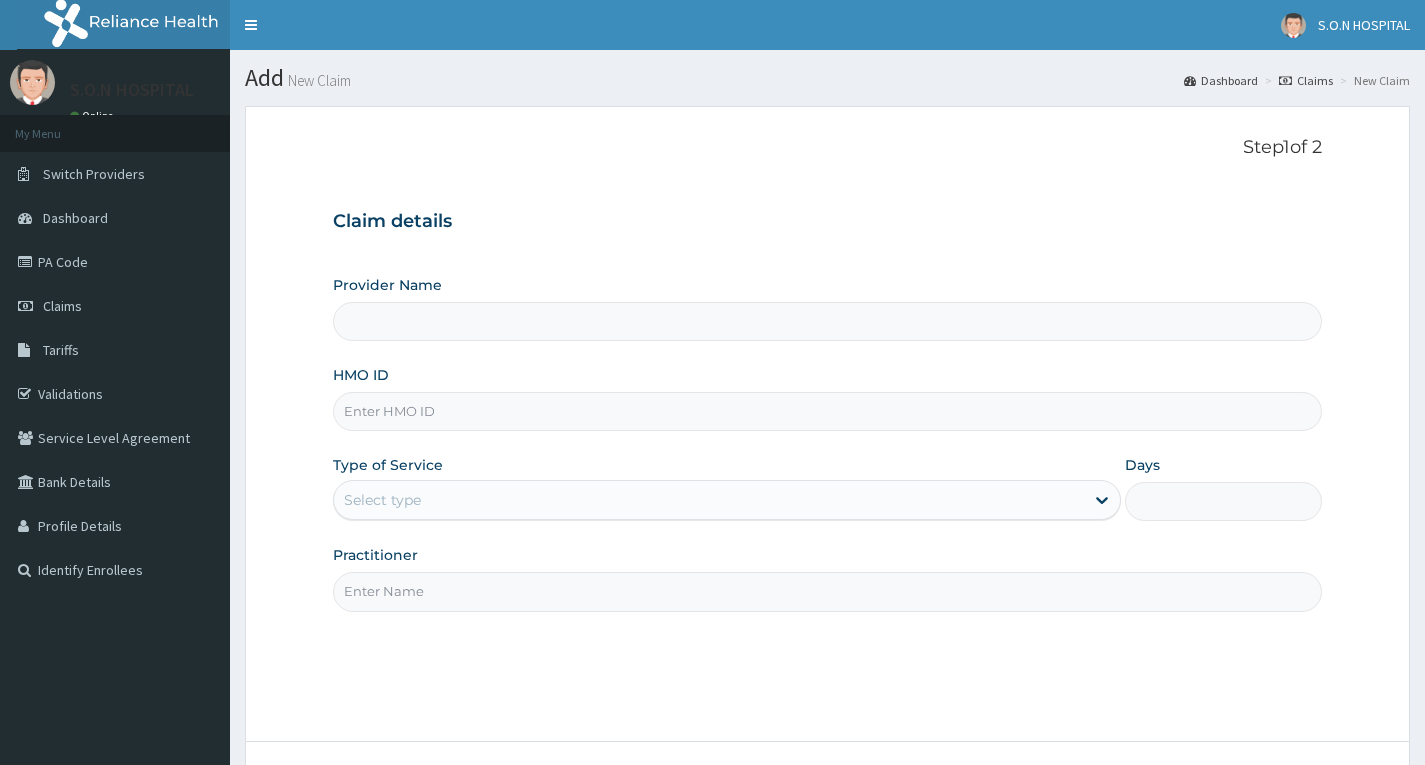 scroll, scrollTop: 0, scrollLeft: 0, axis: both 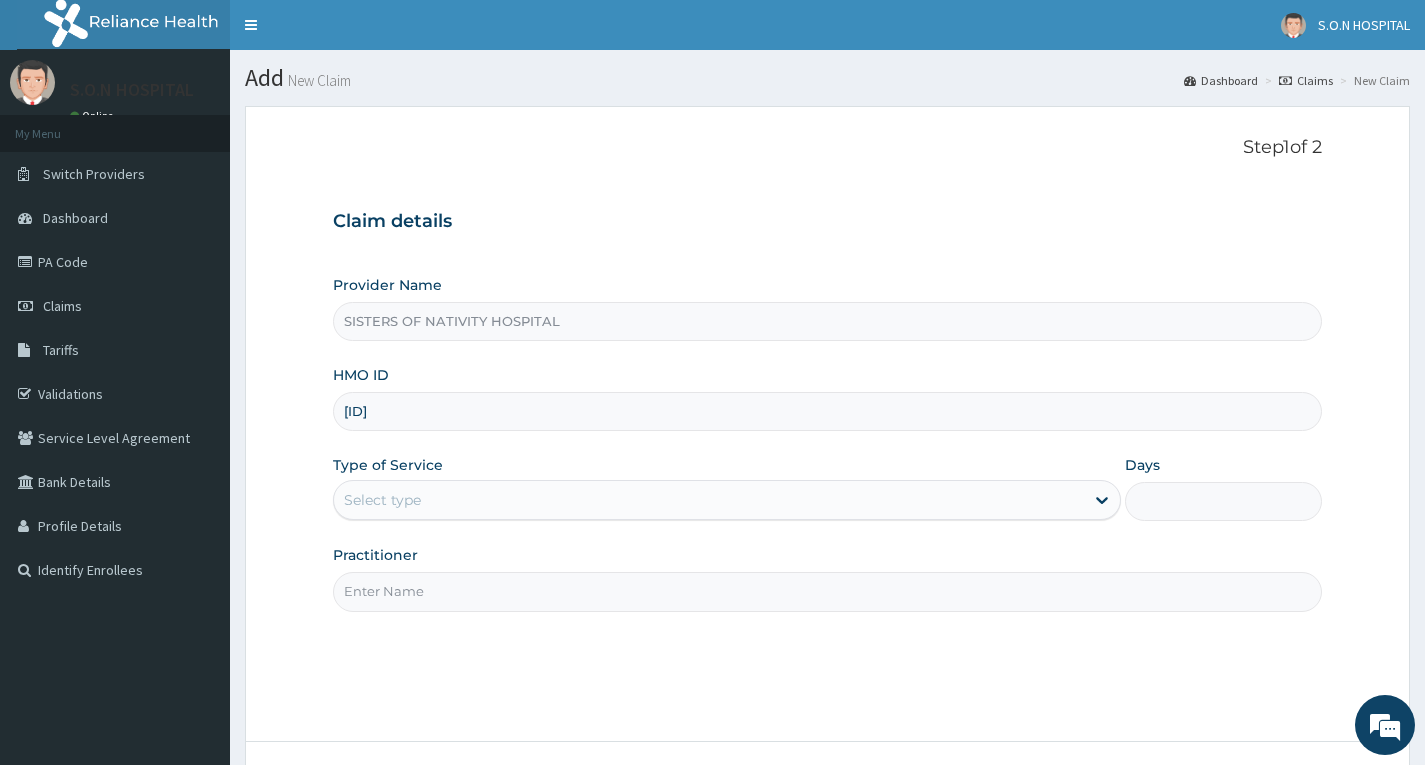 type on "FCC/10882/A" 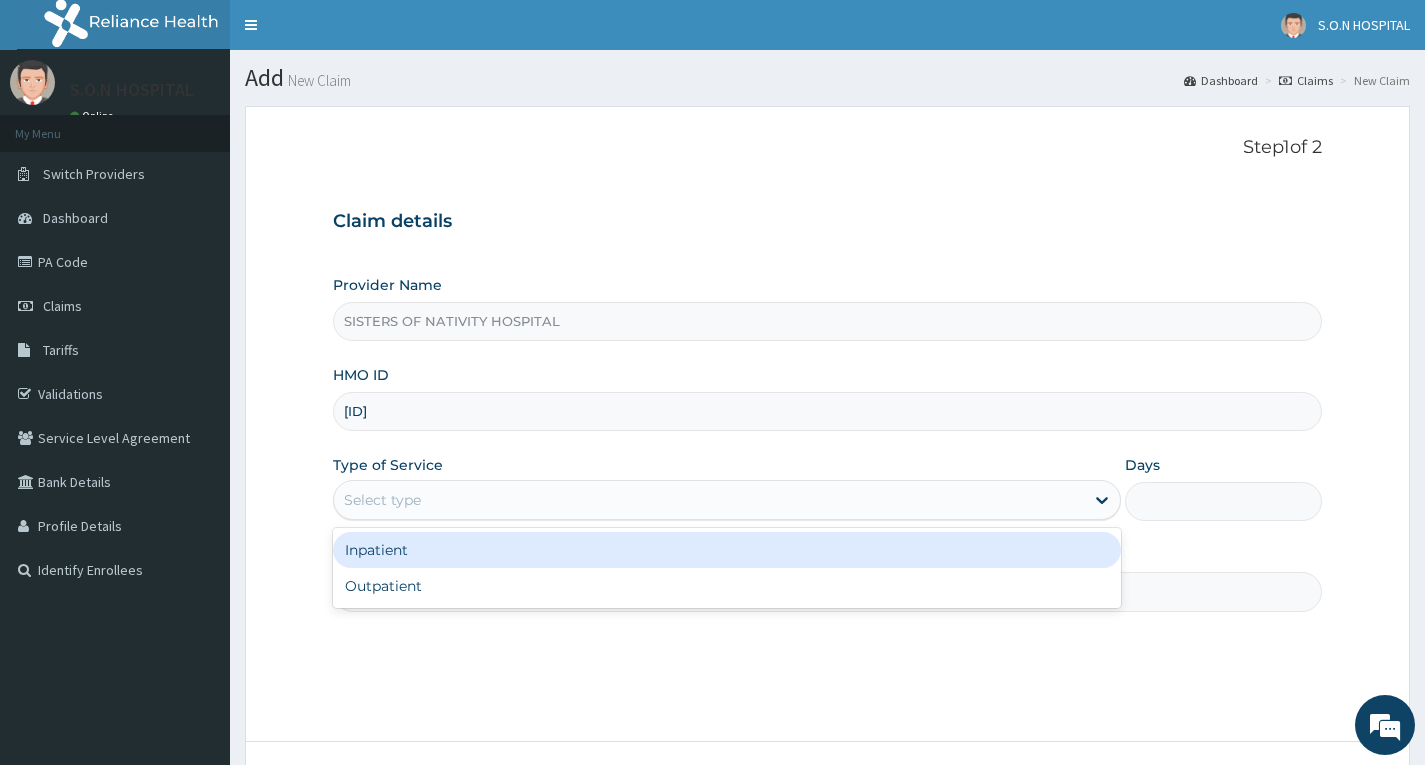 click on "Select type" at bounding box center (709, 500) 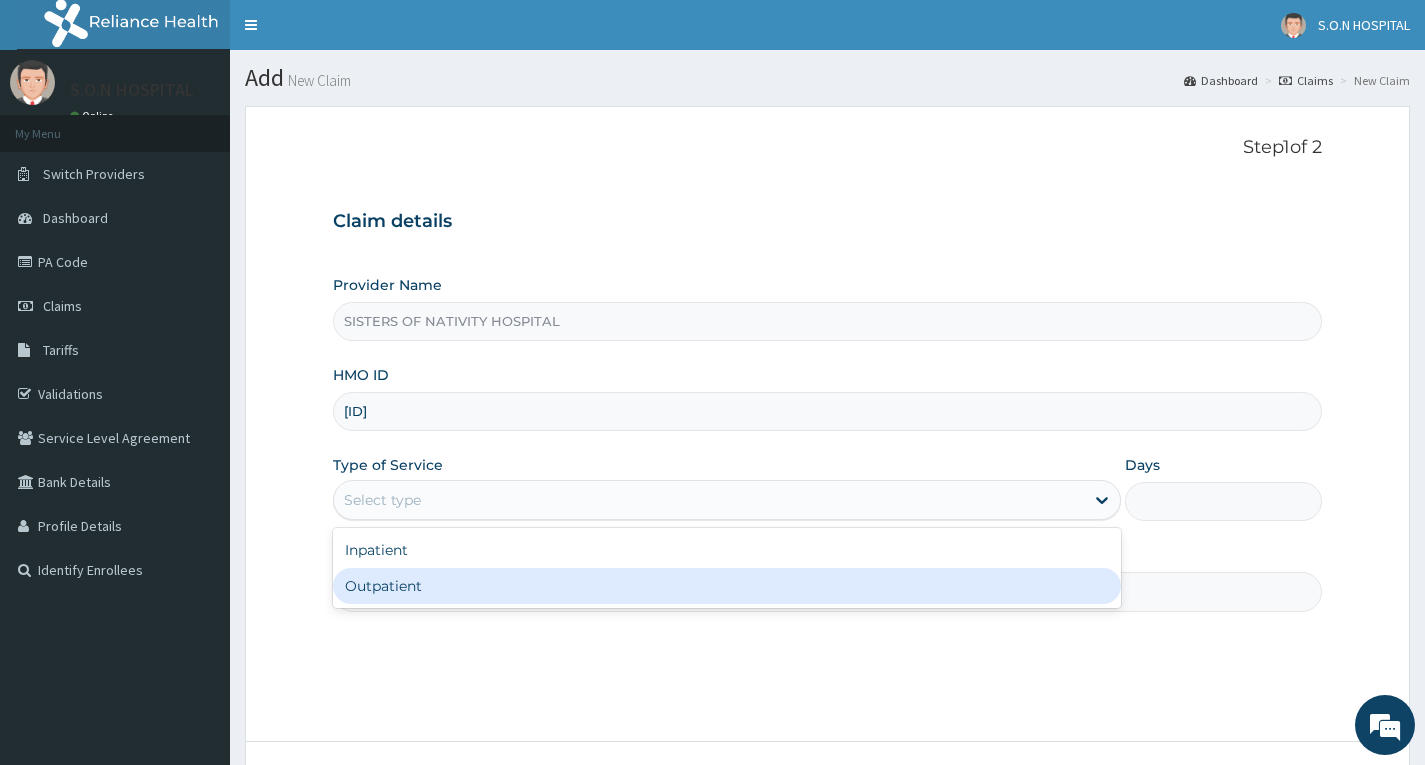 click on "Outpatient" at bounding box center [727, 586] 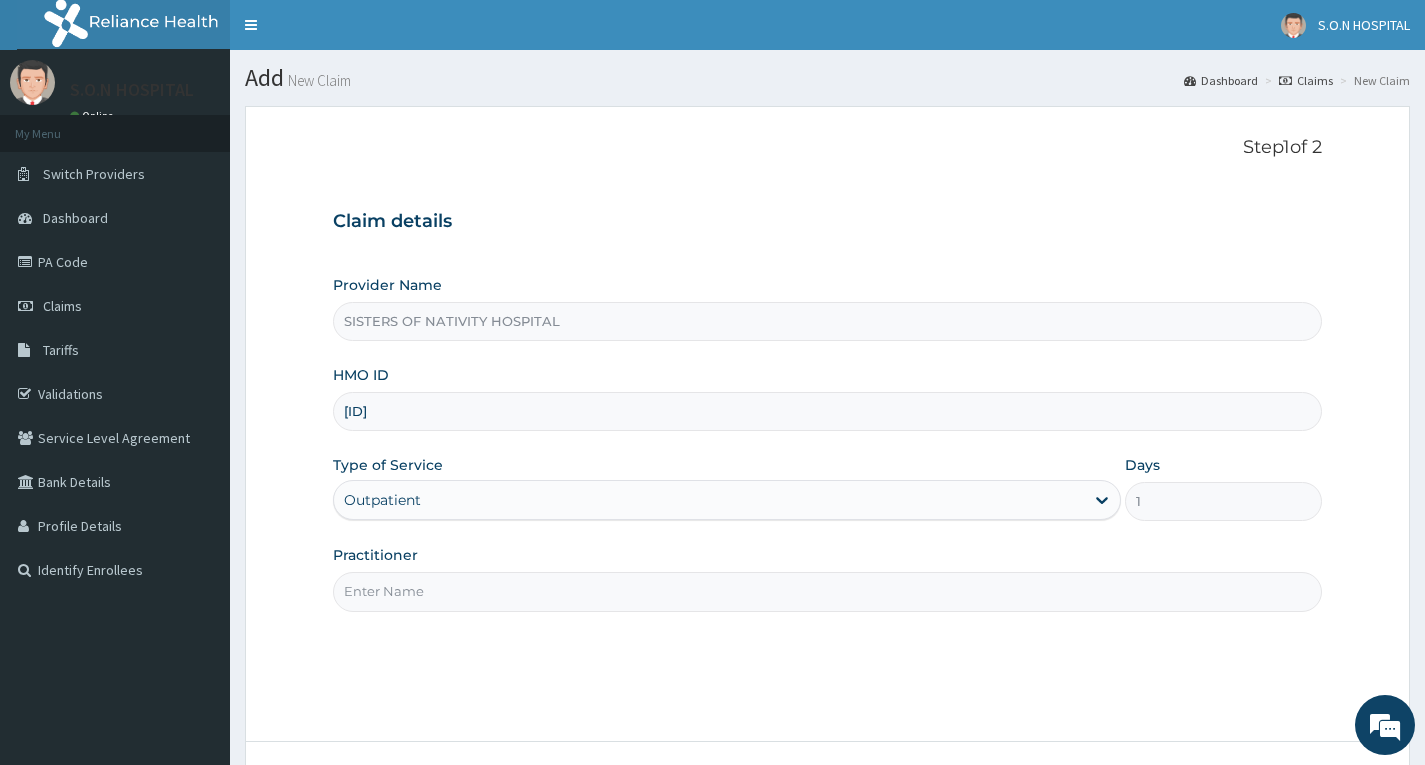 click on "Practitioner" at bounding box center [827, 591] 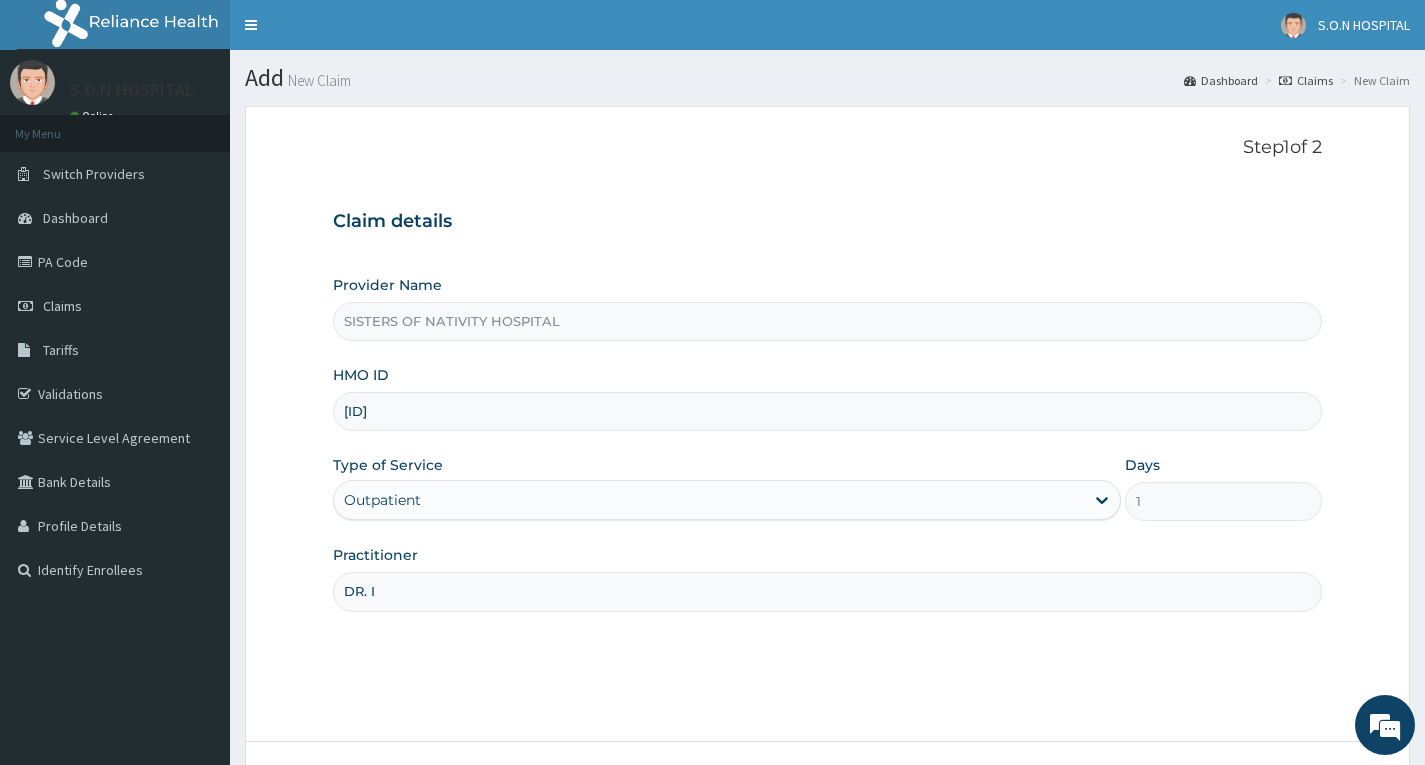 type on "Dr. Ini" 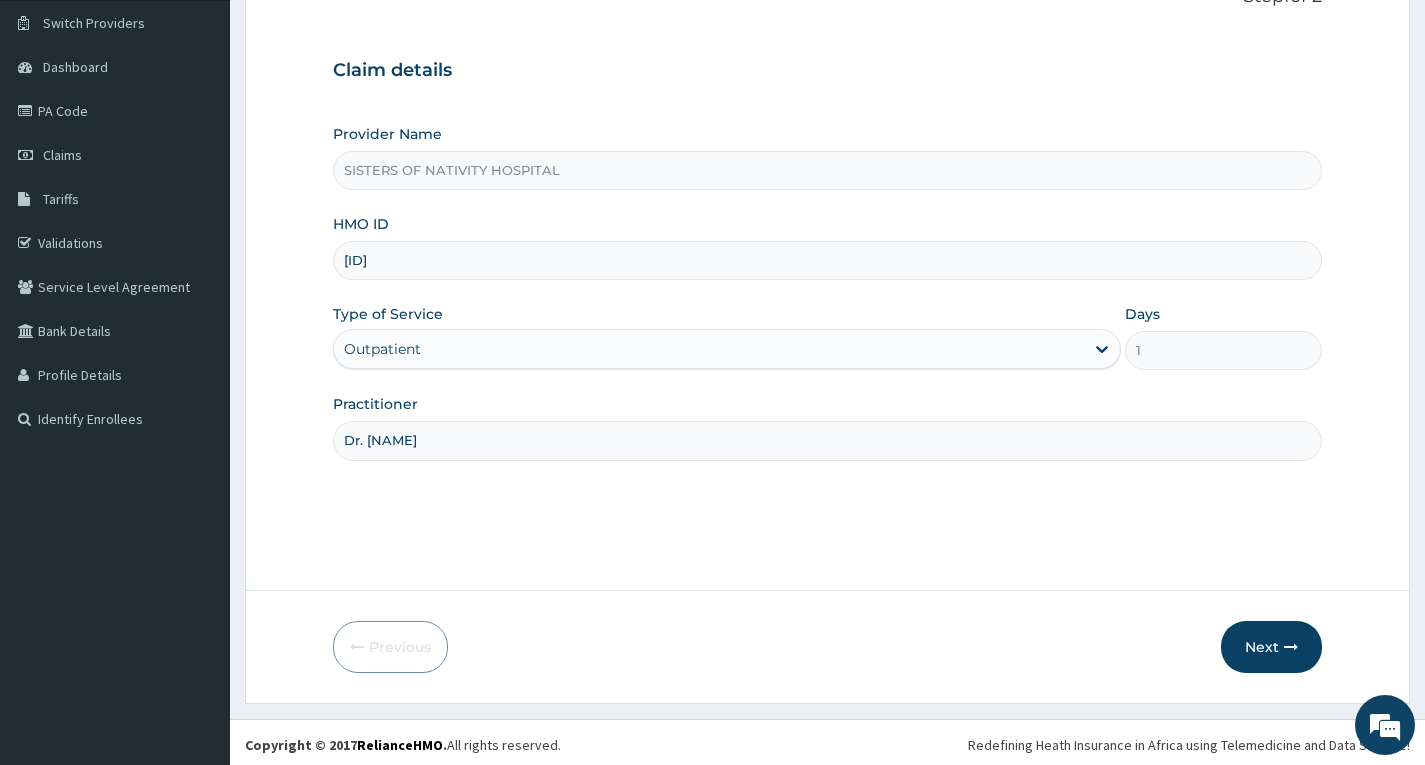 scroll, scrollTop: 156, scrollLeft: 0, axis: vertical 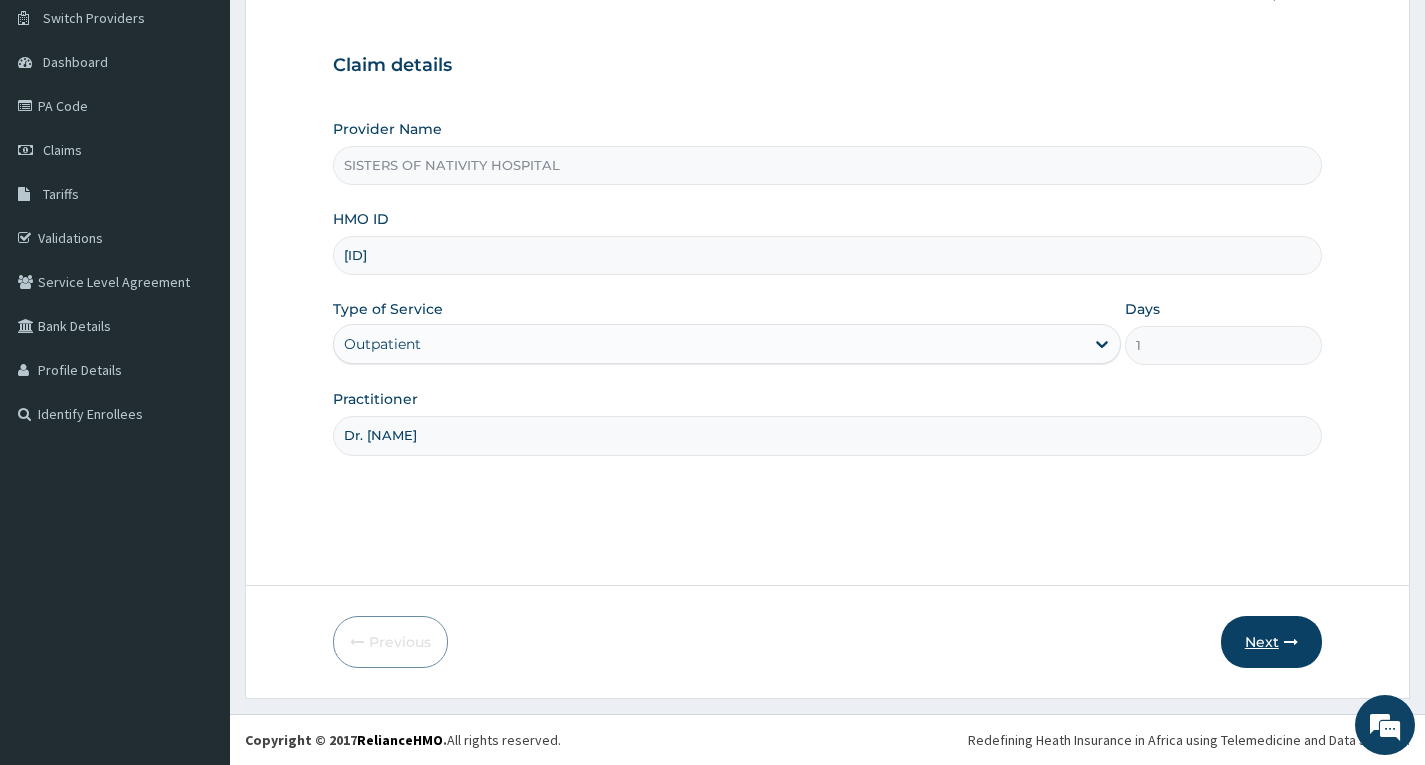 click on "Next" at bounding box center [1271, 642] 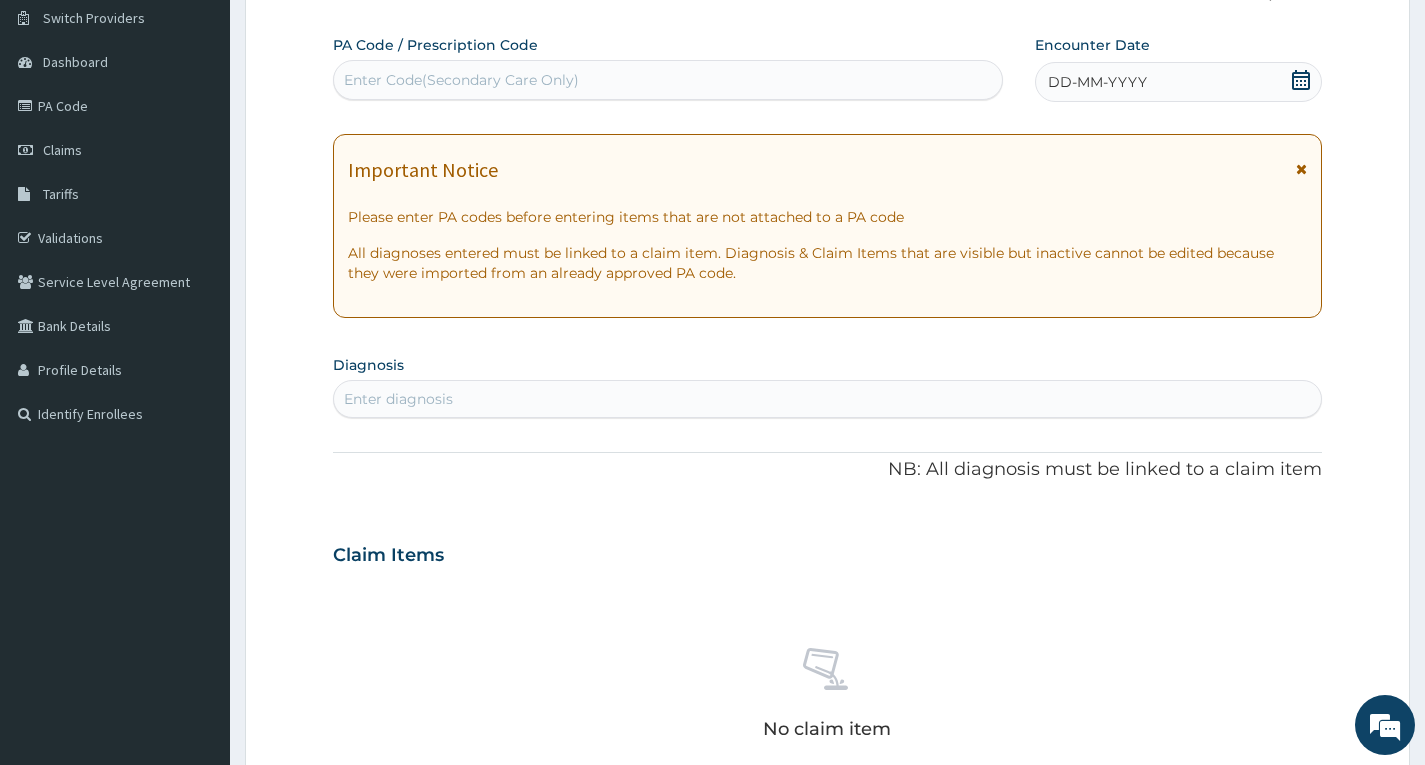 click on "Enter Code(Secondary Care Only)" at bounding box center (668, 80) 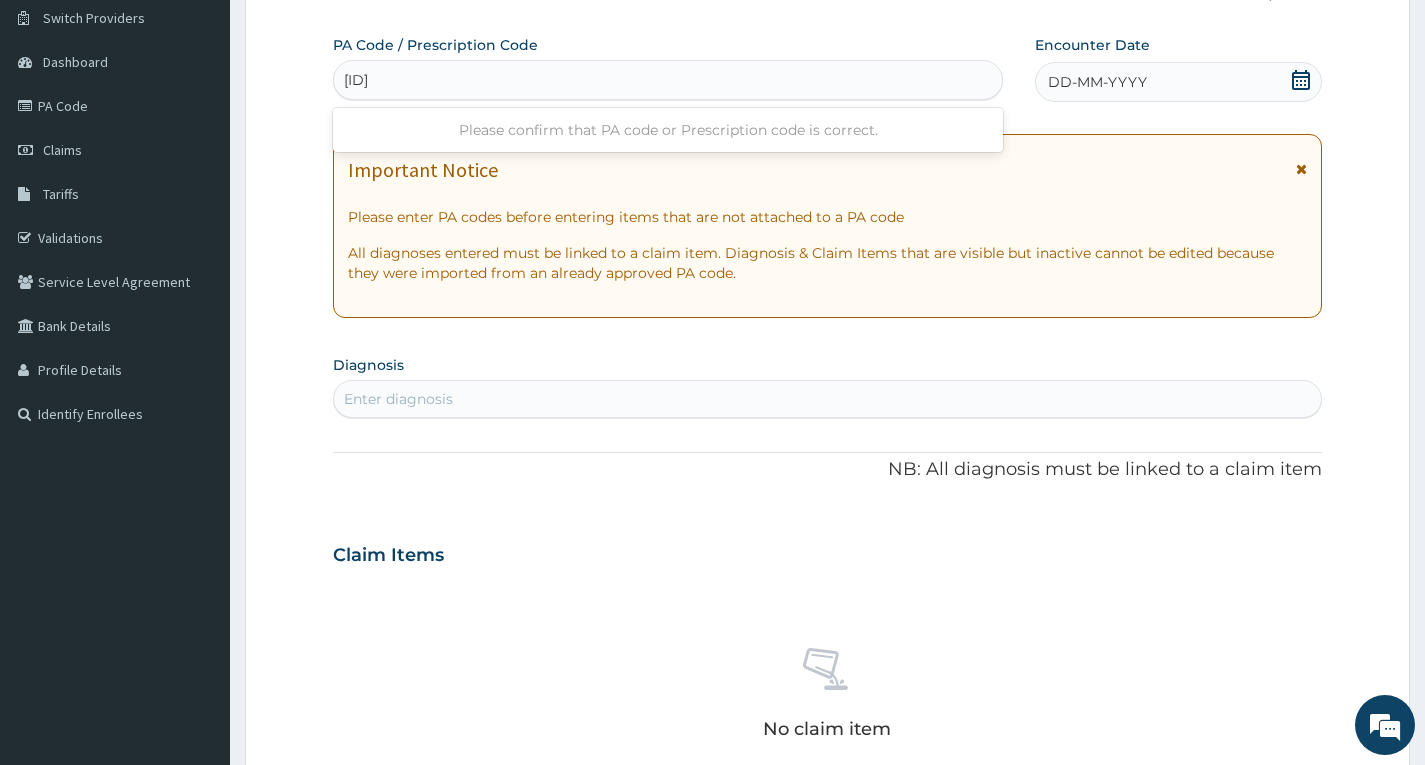 type on "PA/72470E" 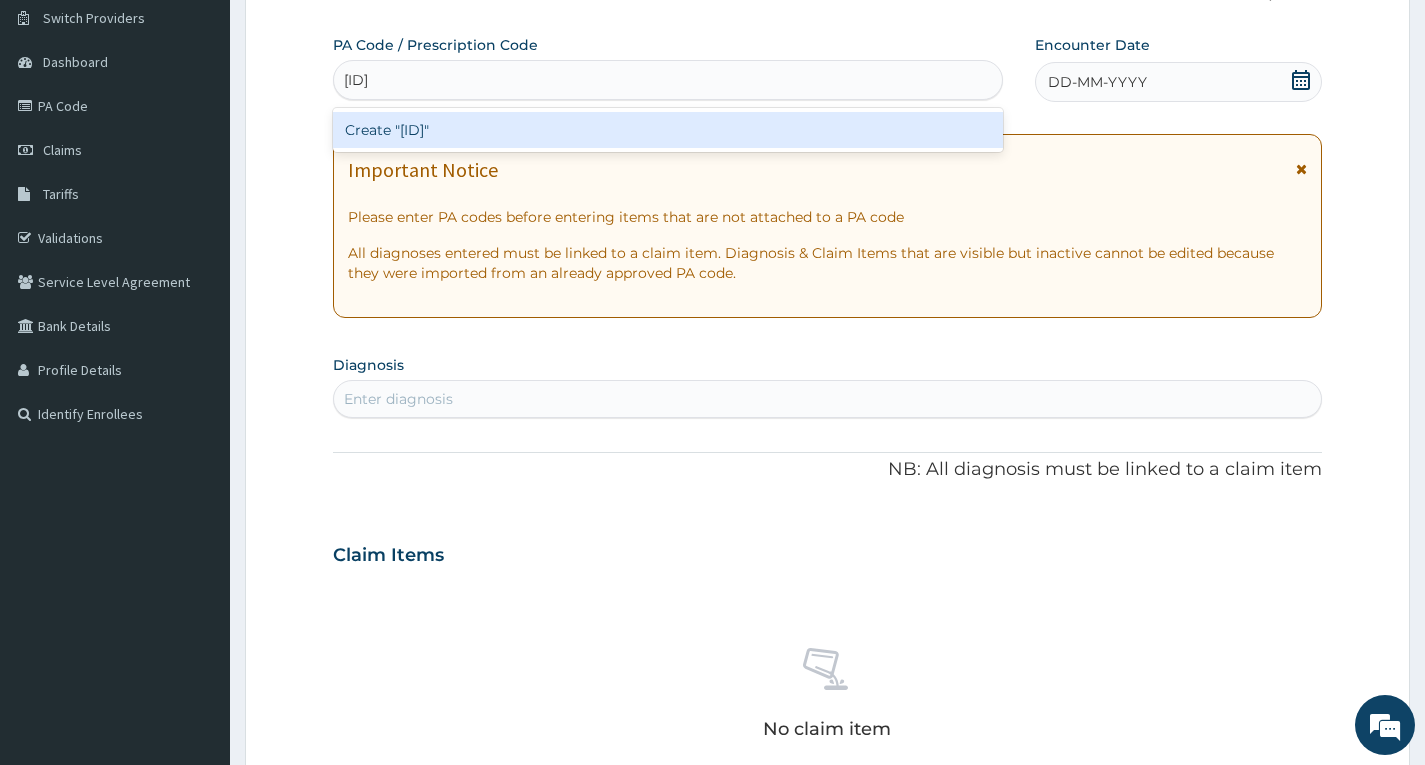 click on "Create "PA/72470E"" at bounding box center [668, 130] 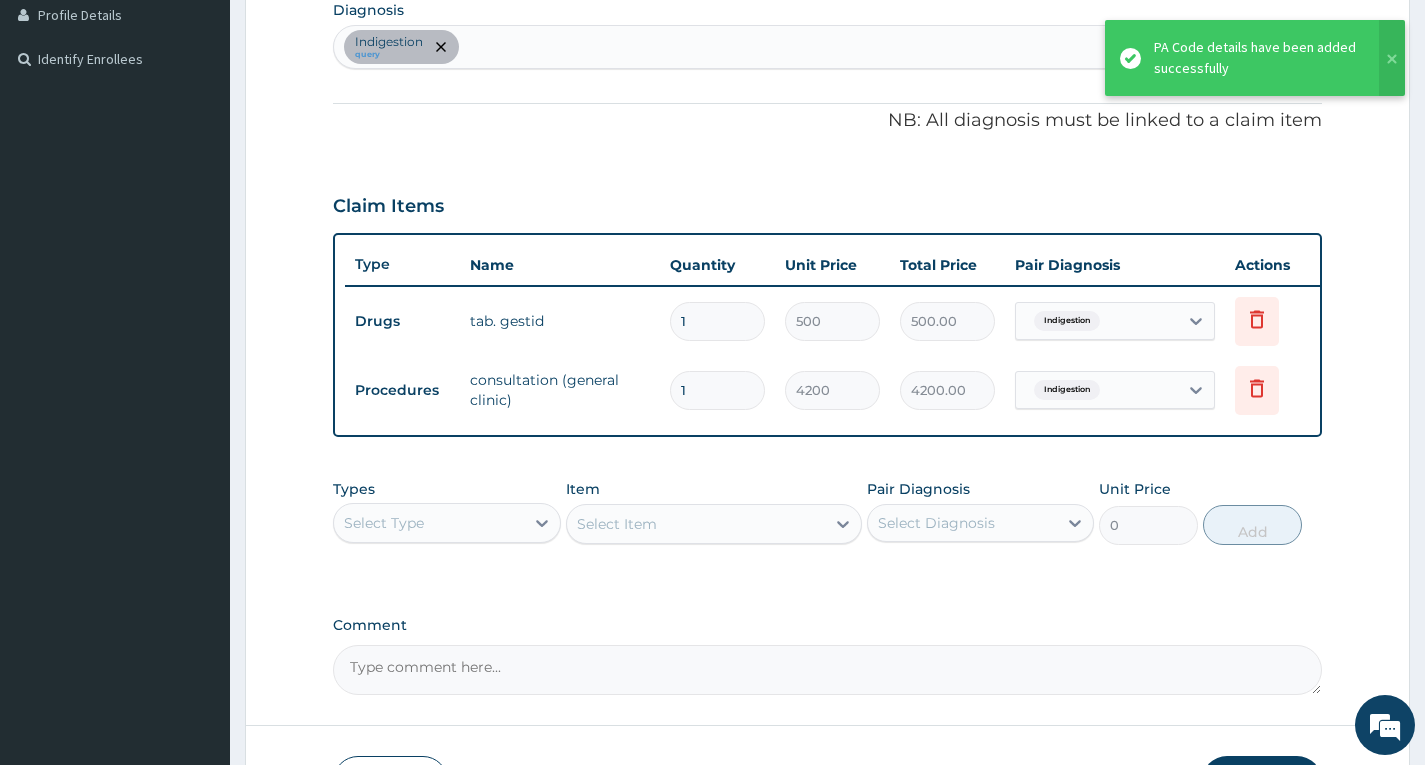 scroll, scrollTop: 556, scrollLeft: 0, axis: vertical 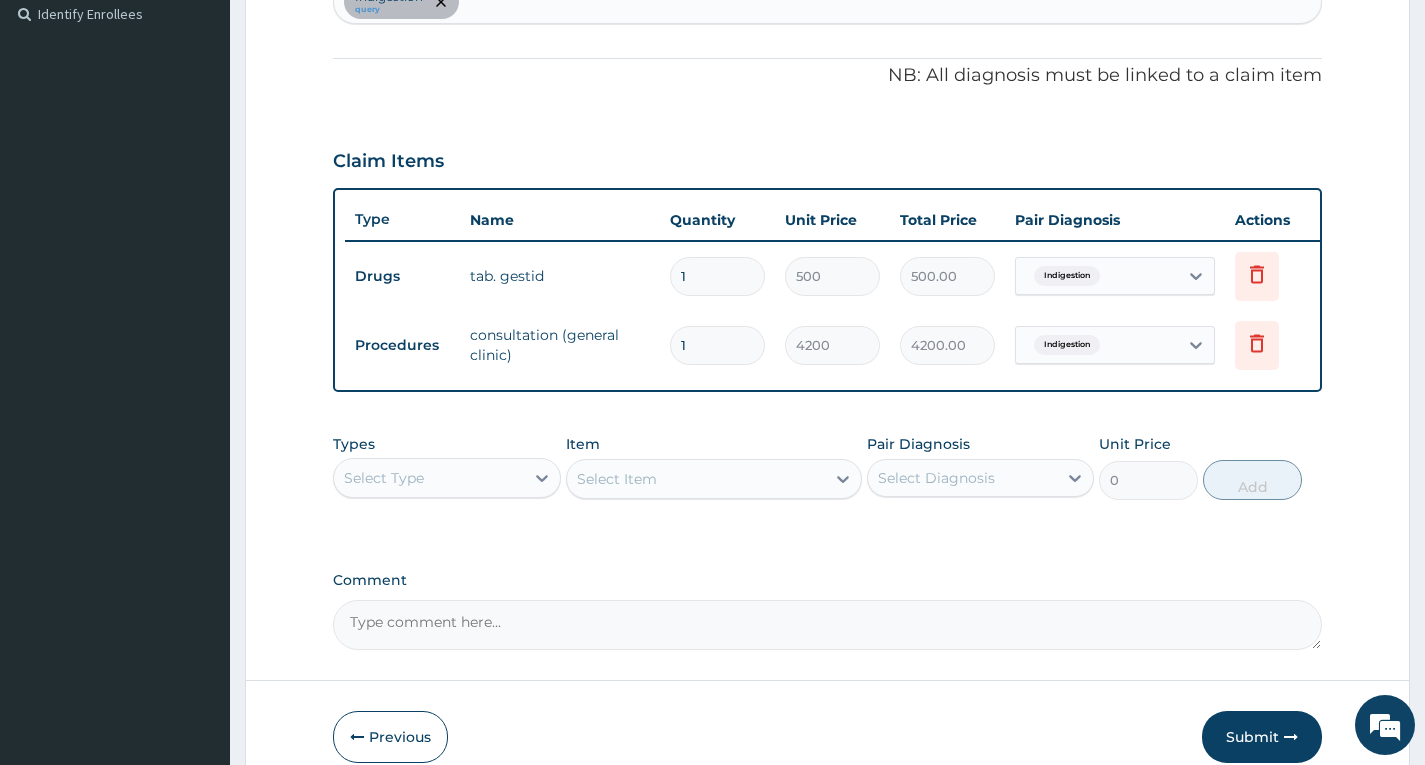 click on "1" at bounding box center (717, 276) 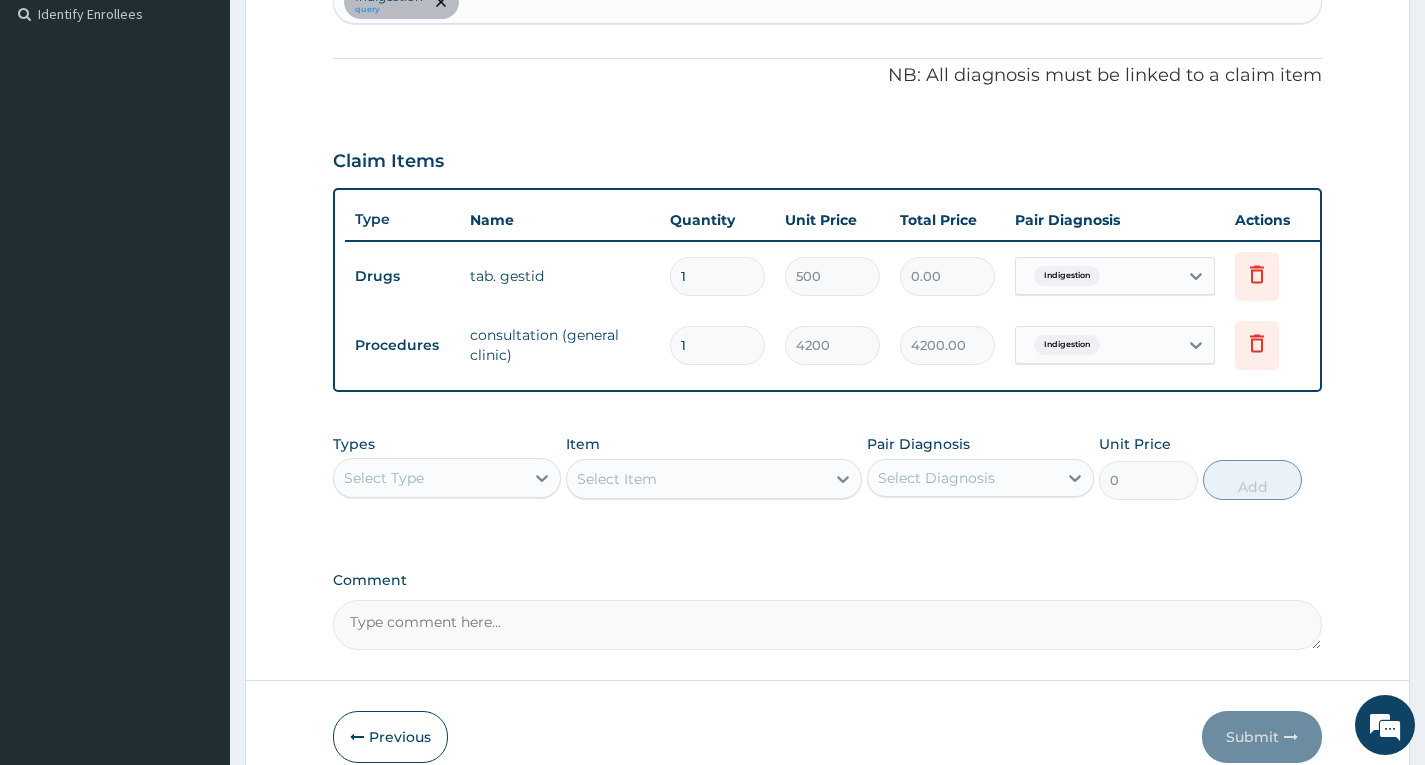 type 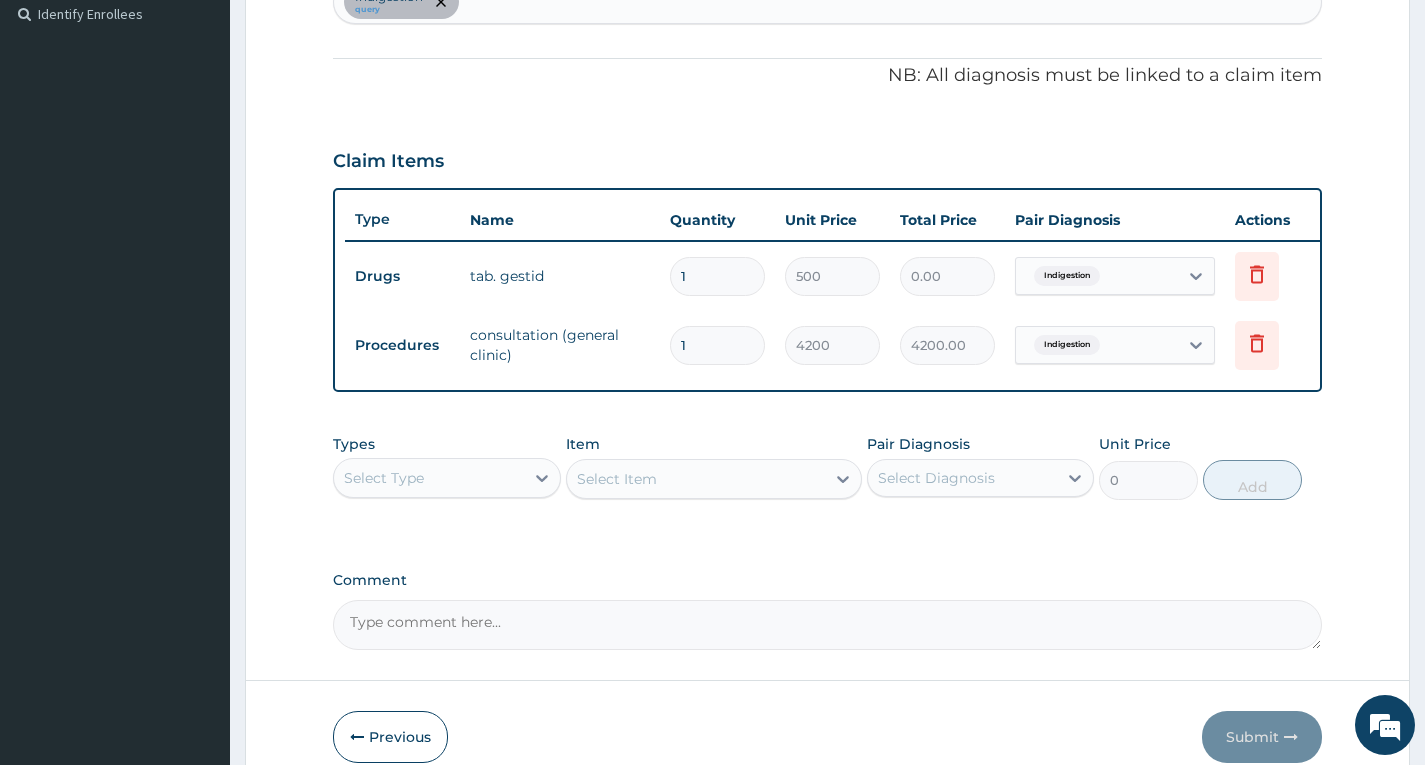 type on "0.00" 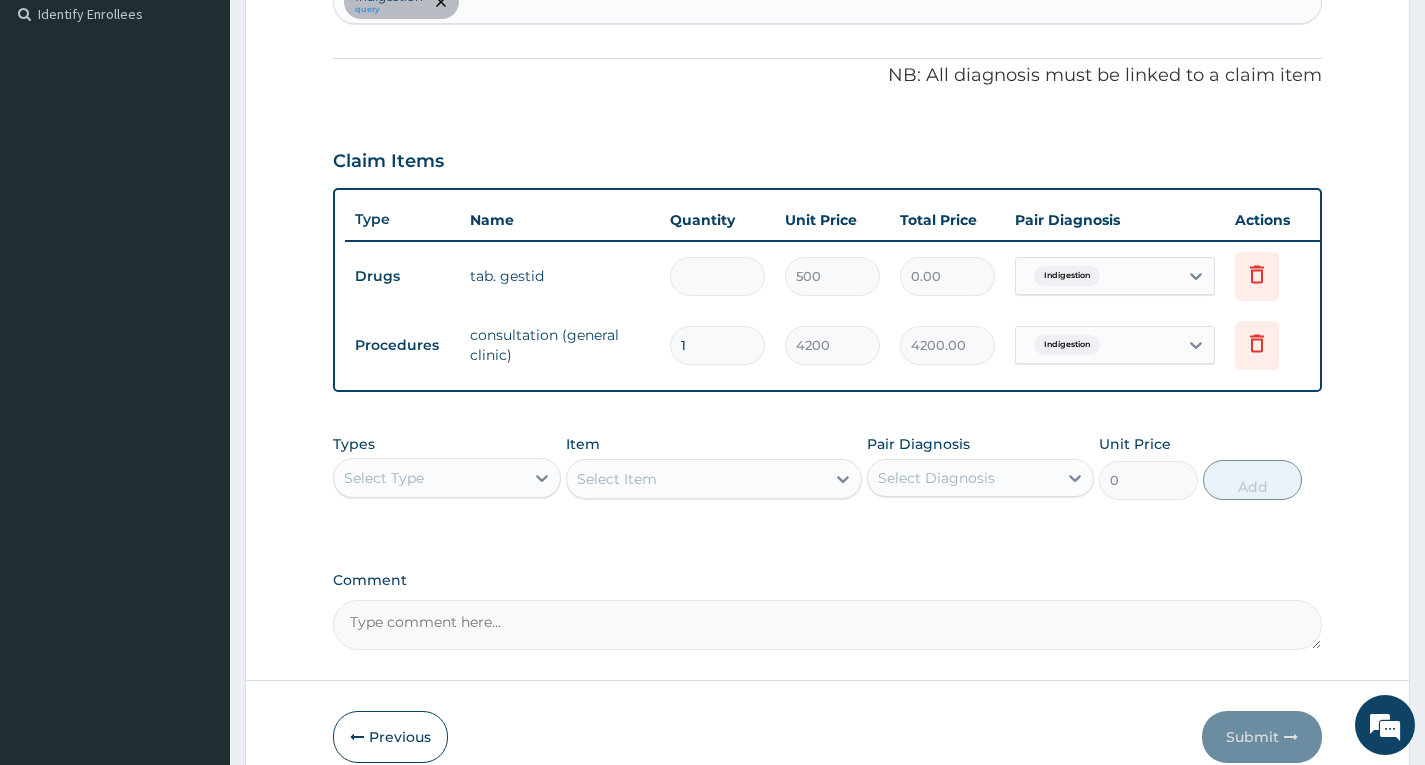 type on "4" 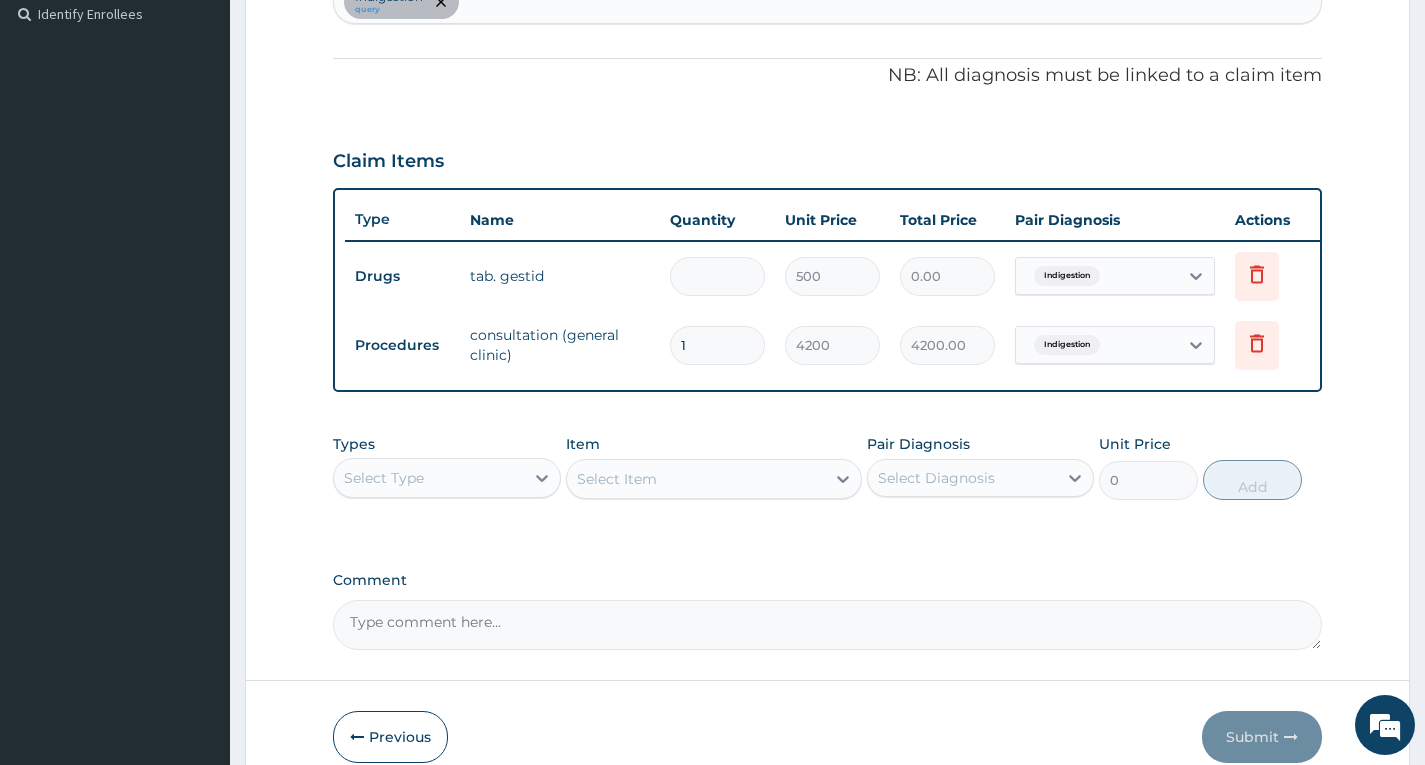 type on "2000.00" 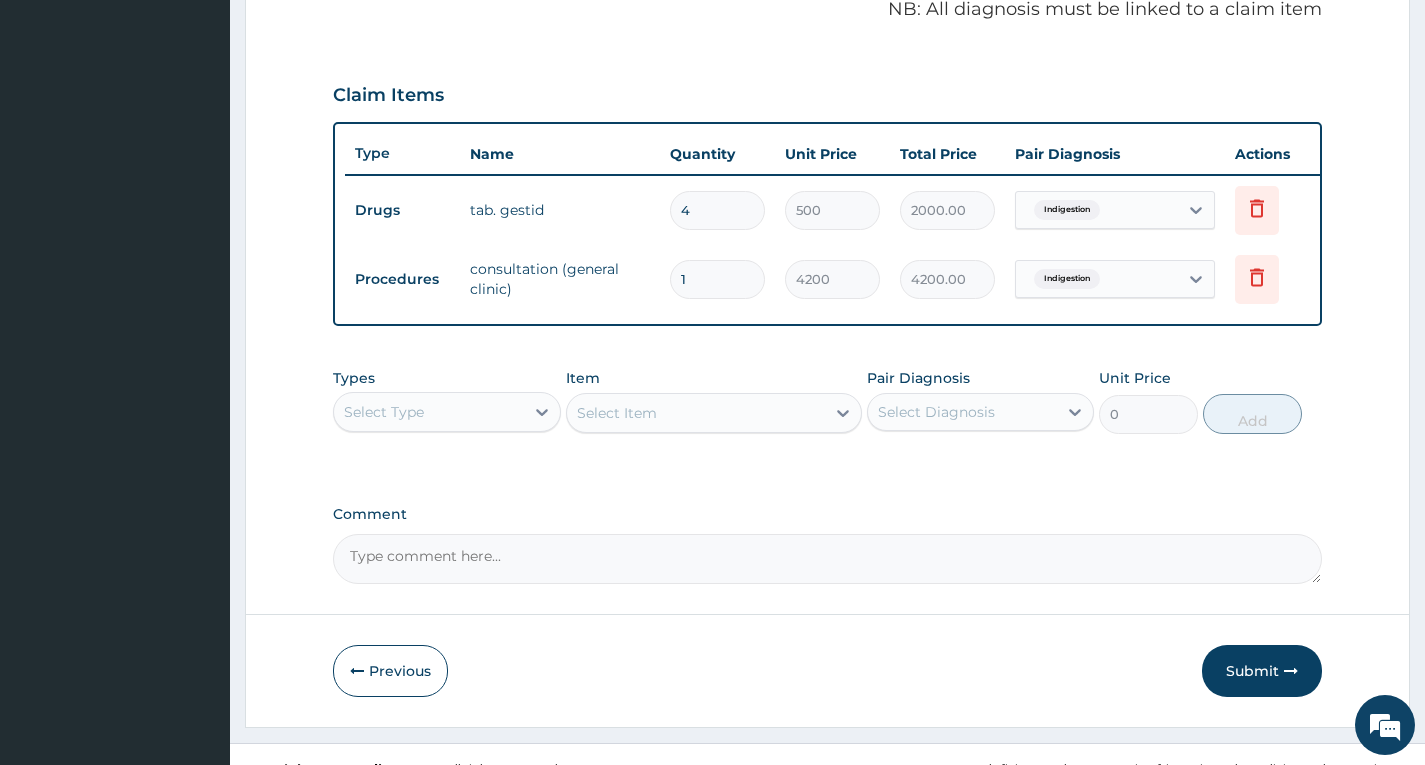 scroll, scrollTop: 666, scrollLeft: 0, axis: vertical 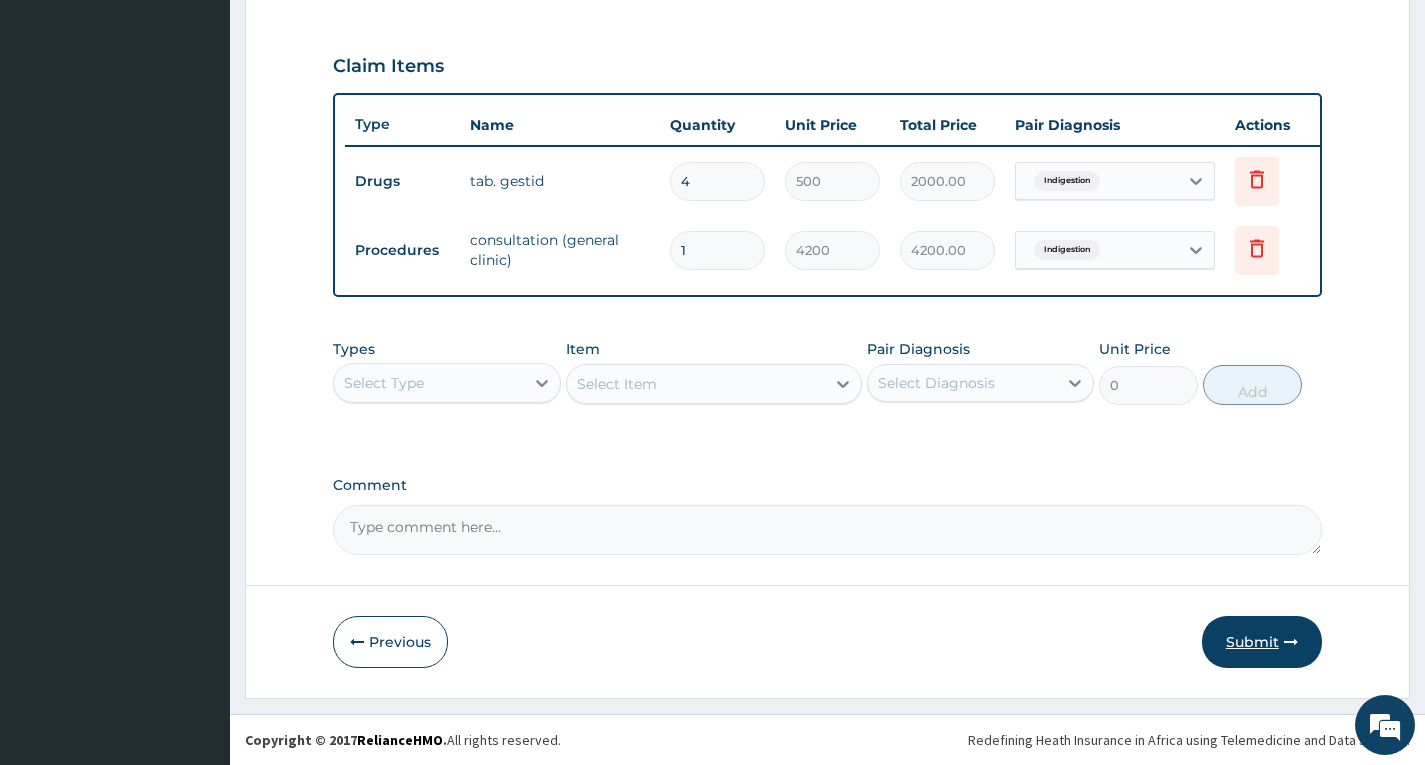 type on "4" 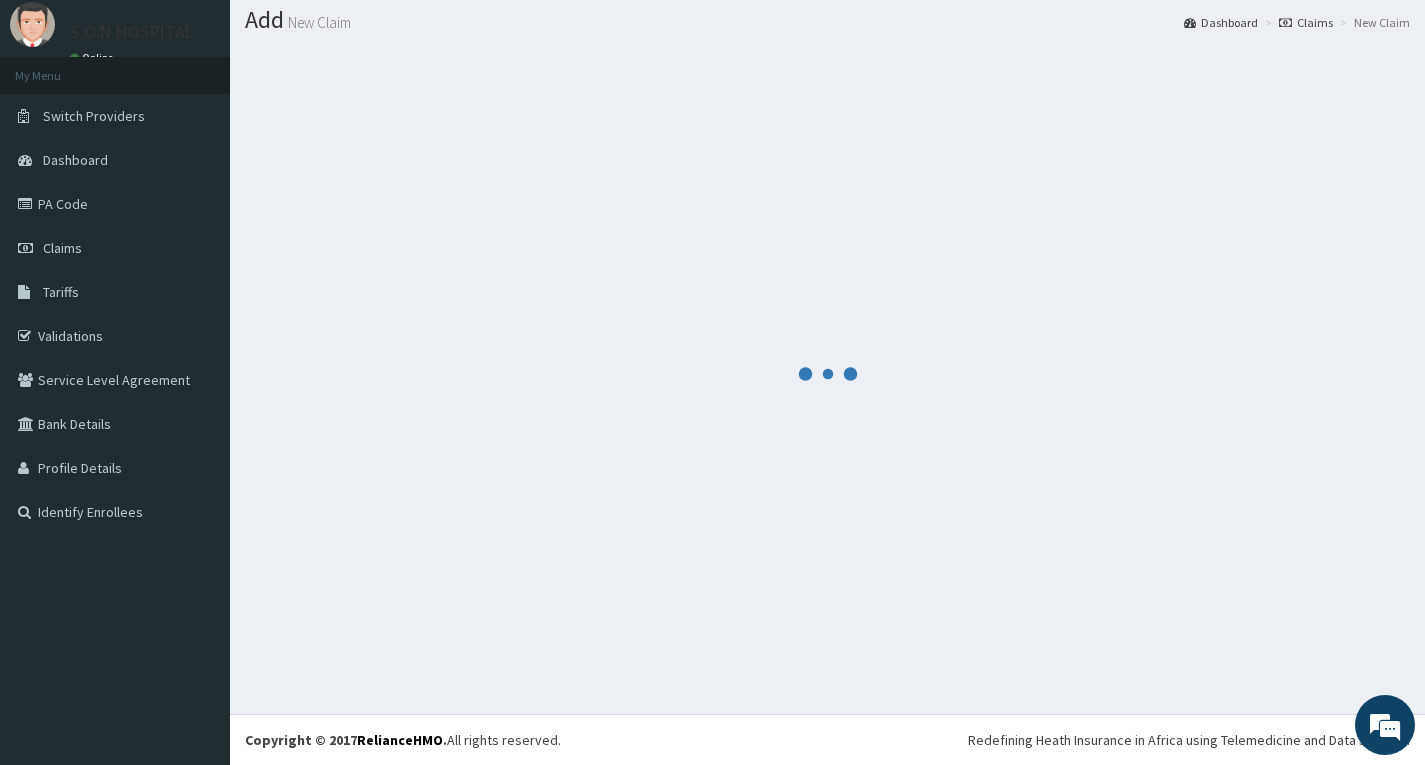 scroll, scrollTop: 666, scrollLeft: 0, axis: vertical 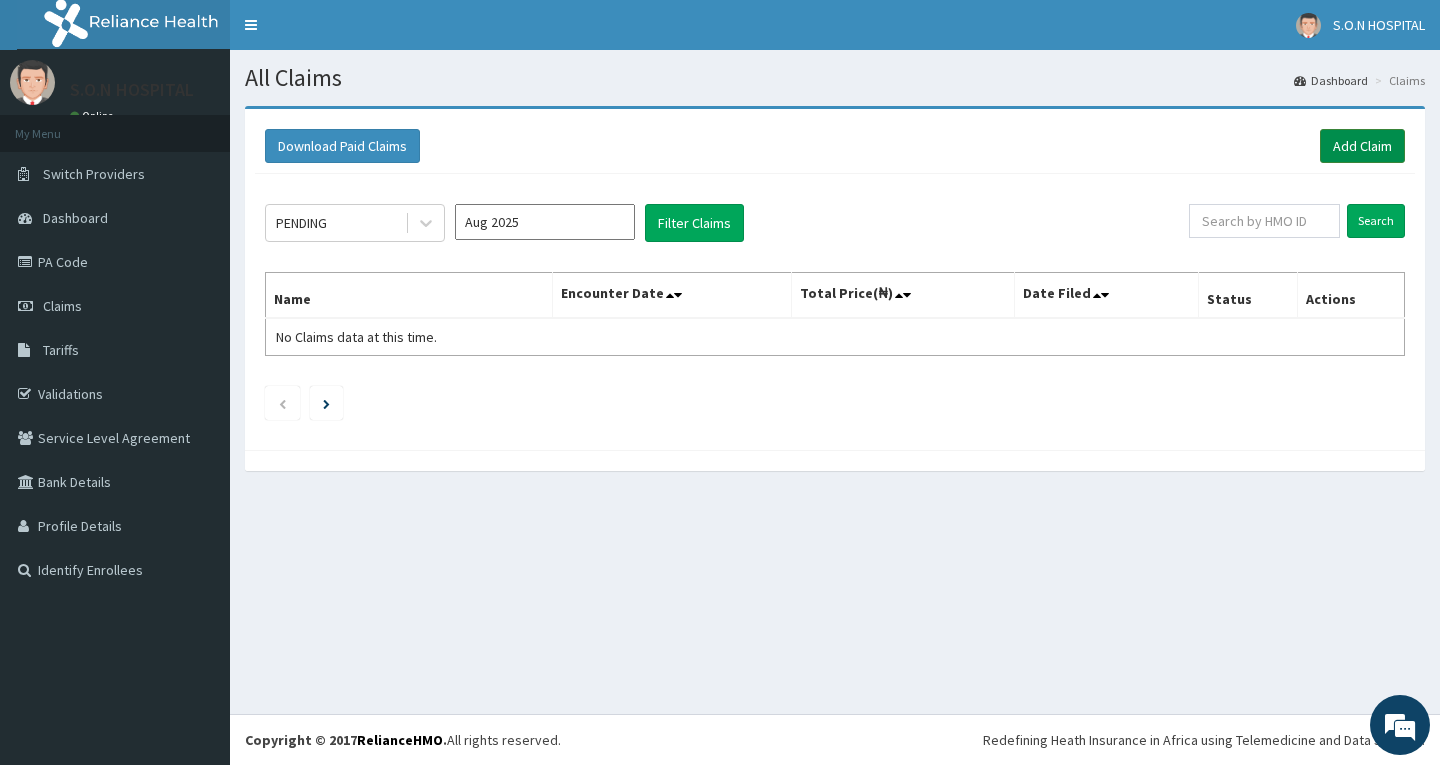click on "Add Claim" at bounding box center [1362, 146] 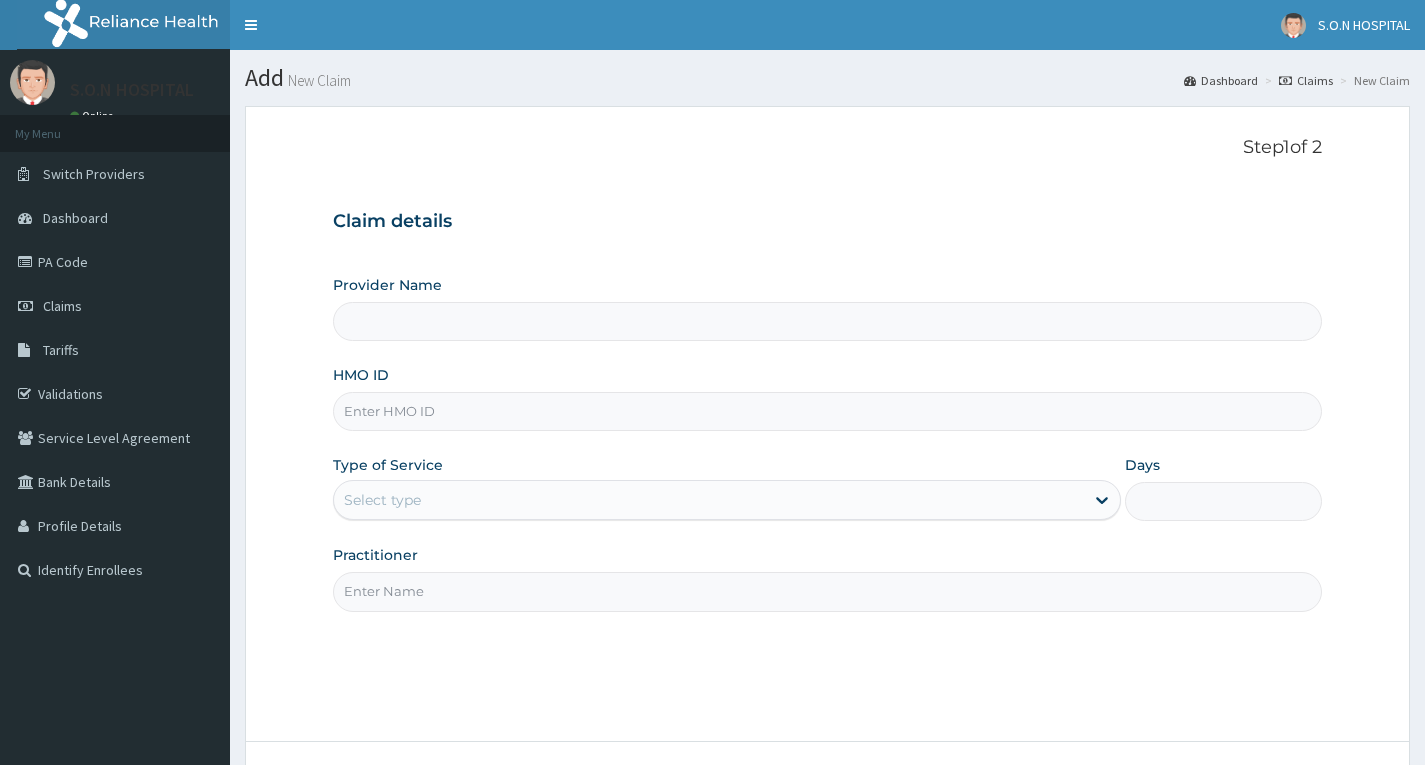 scroll, scrollTop: 0, scrollLeft: 0, axis: both 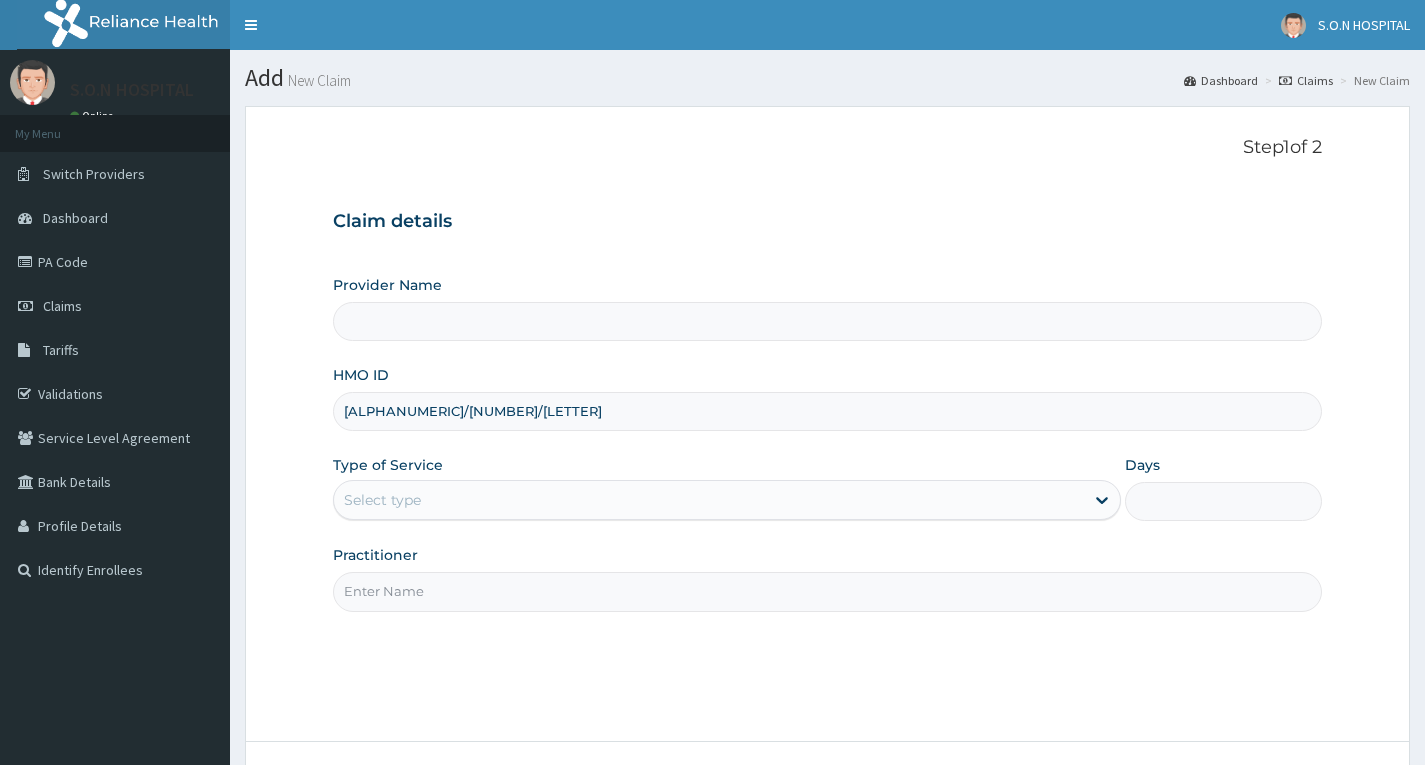 type on "SISTERS OF NATIVITY HOSPITAL" 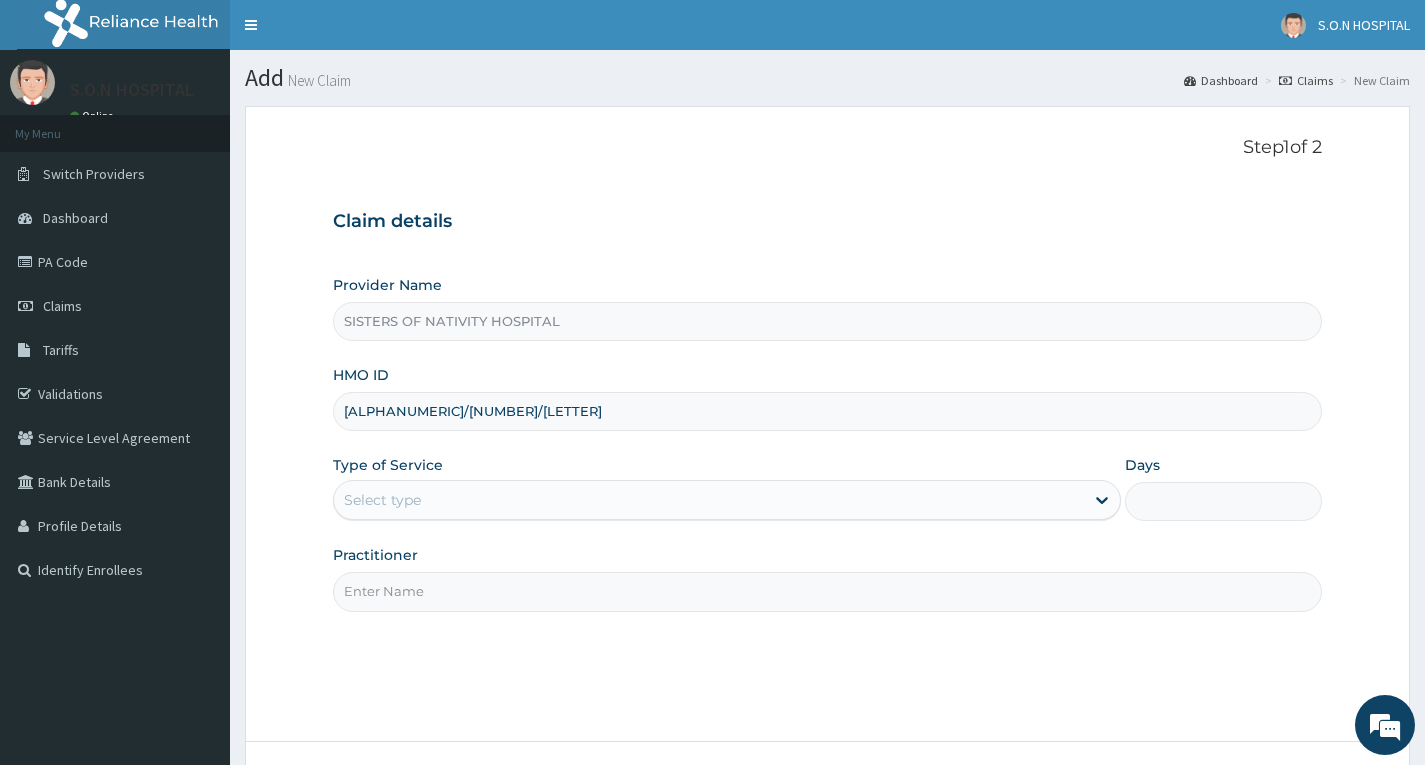 type on "[ALPHANUMERIC]/[NUMBER]/[LETTER]" 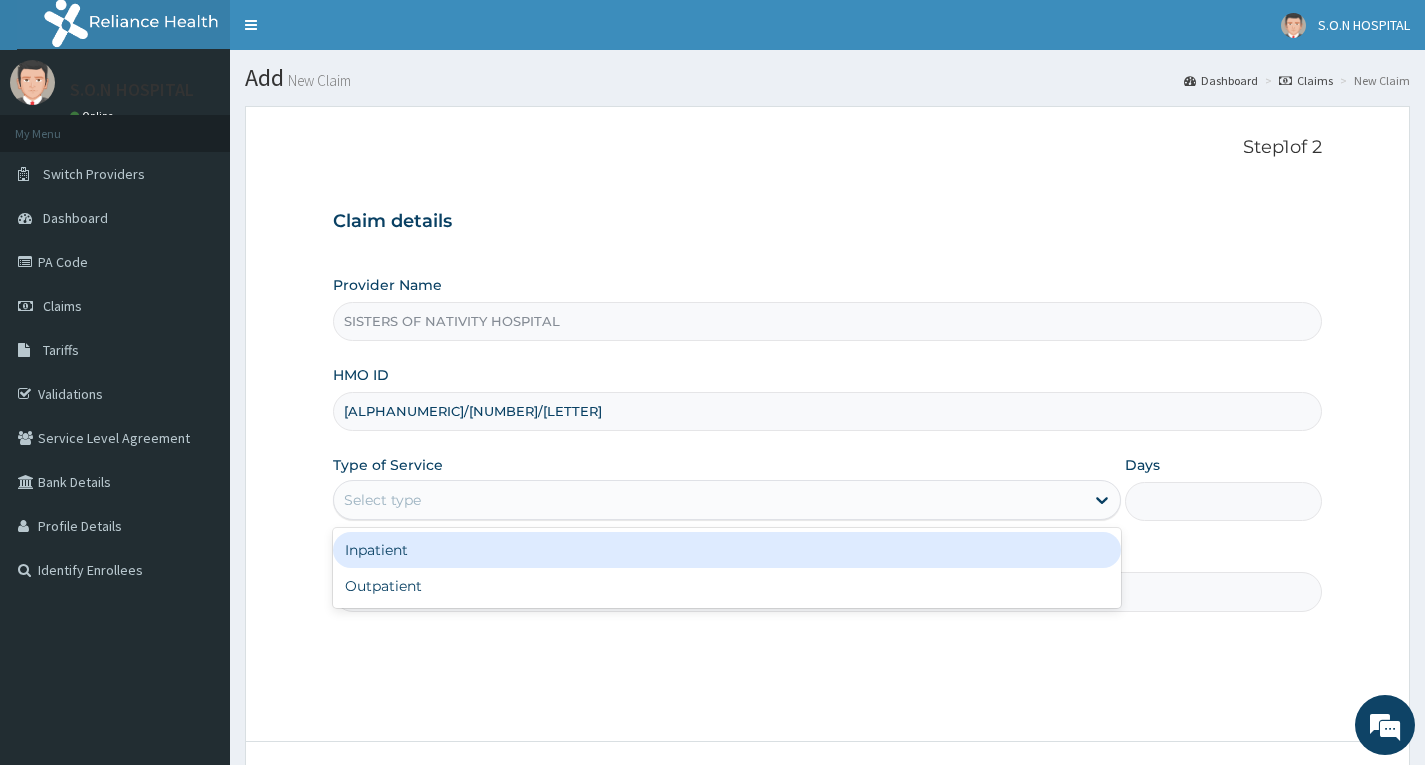 click on "Select type" at bounding box center [709, 500] 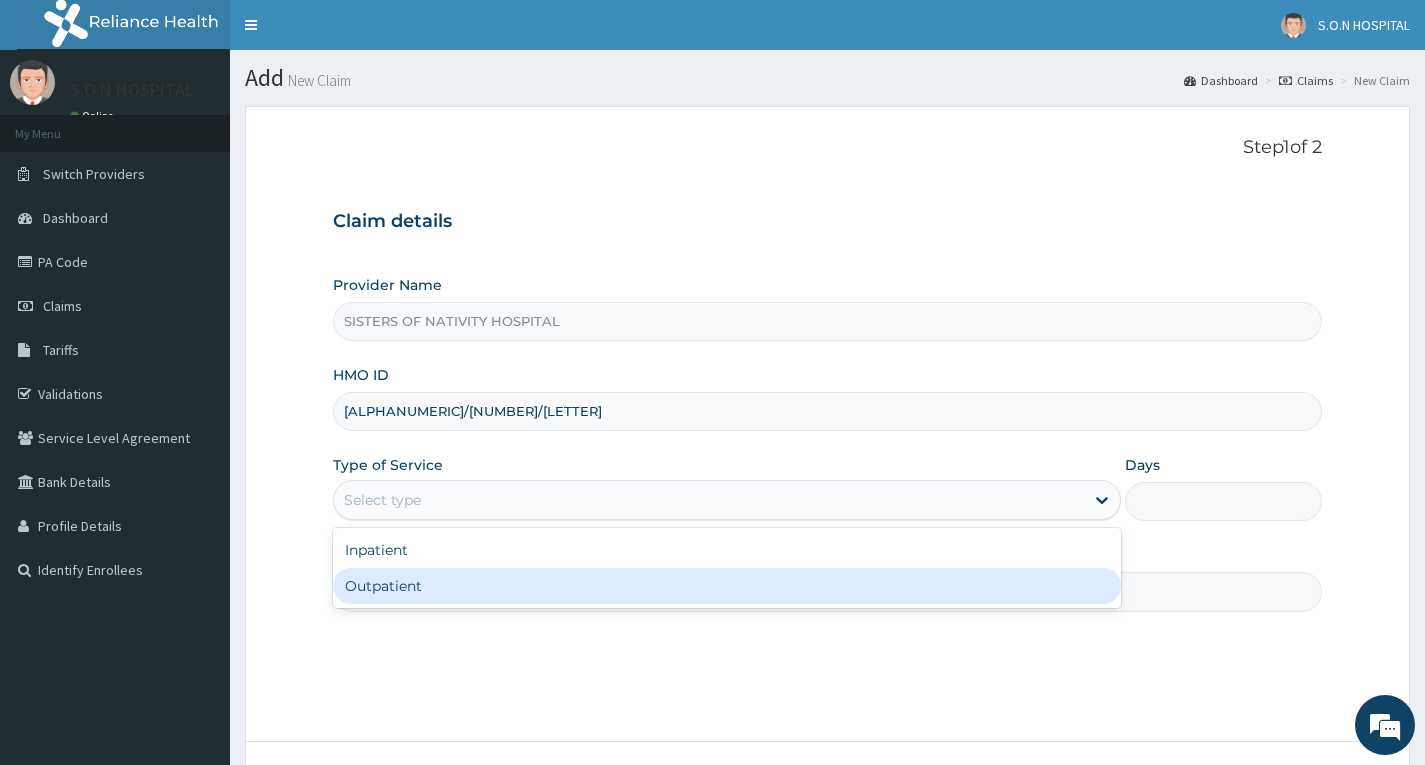click on "Outpatient" at bounding box center [727, 586] 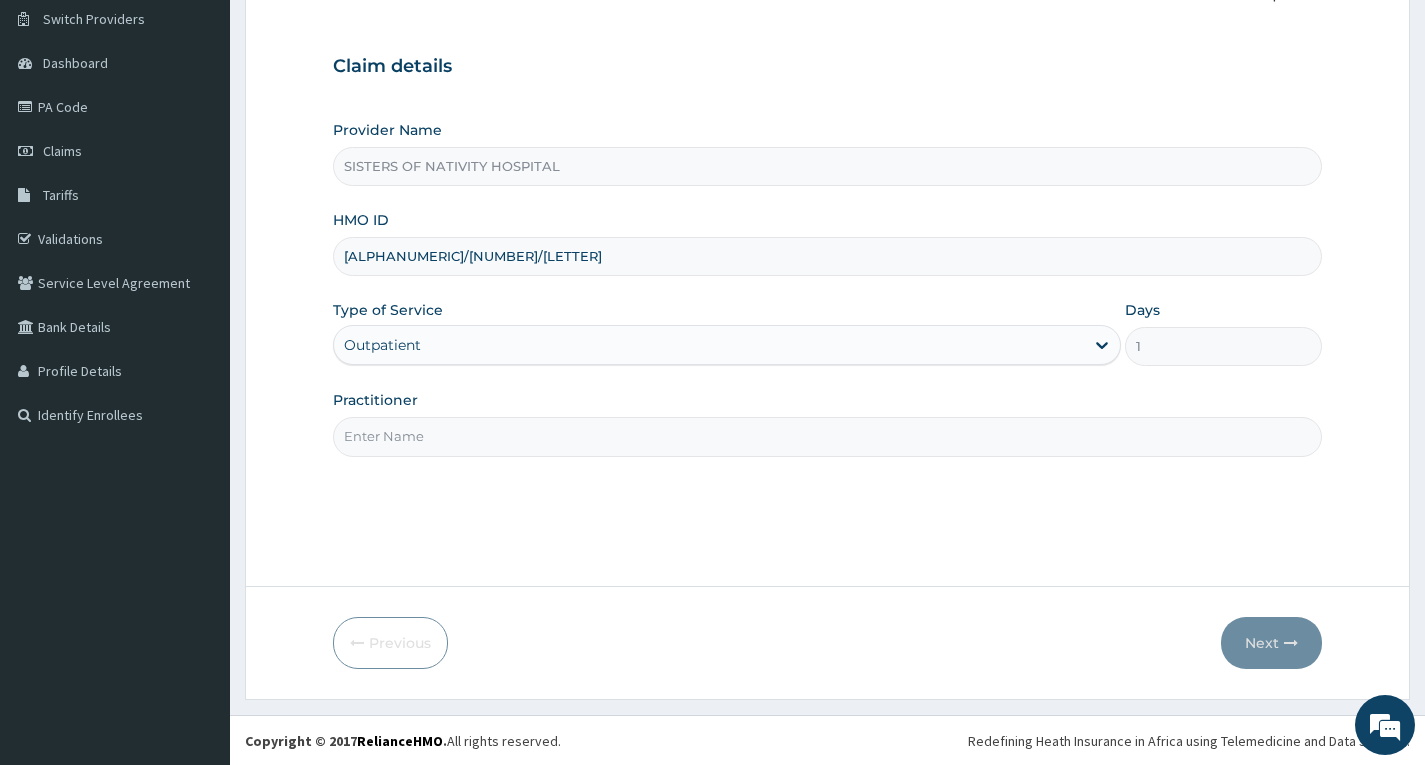 scroll, scrollTop: 156, scrollLeft: 0, axis: vertical 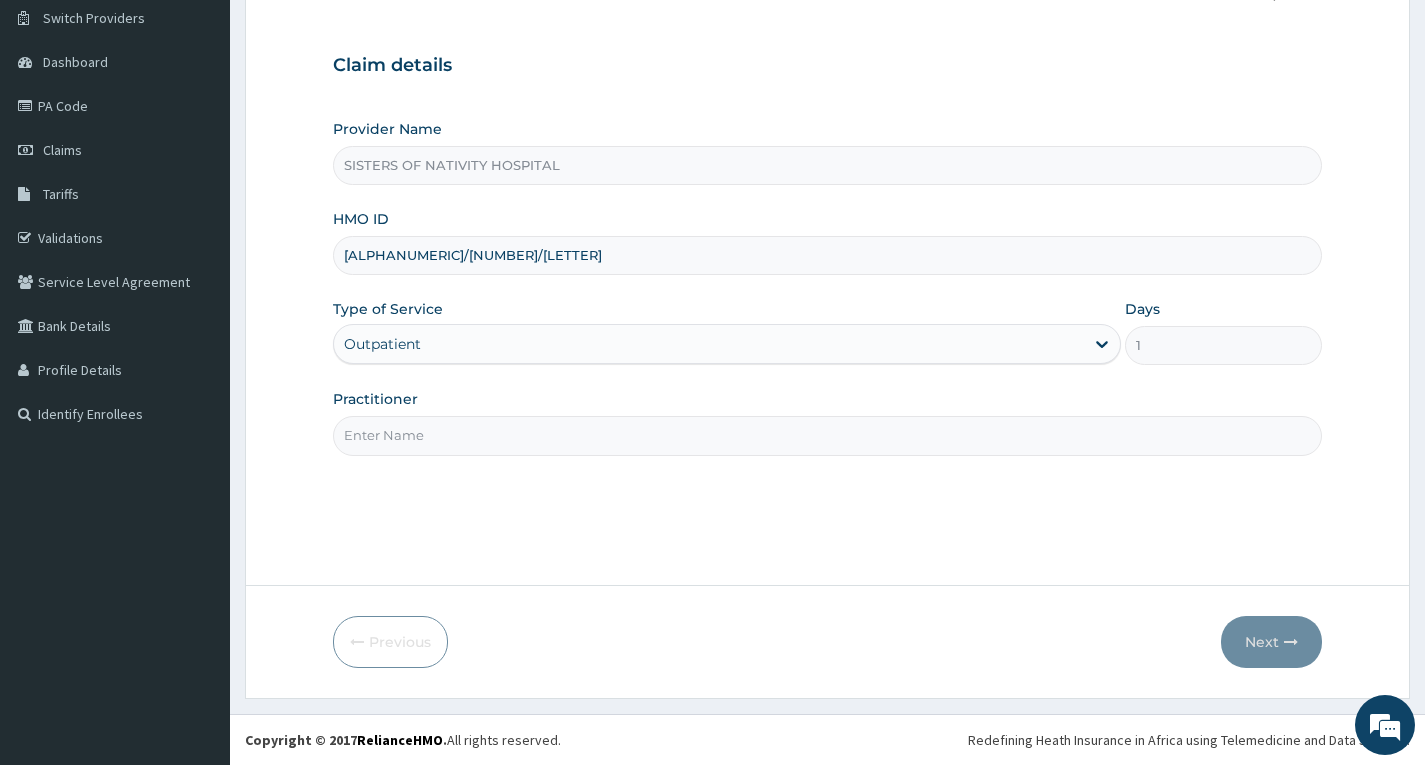 click on "Practitioner" at bounding box center (827, 435) 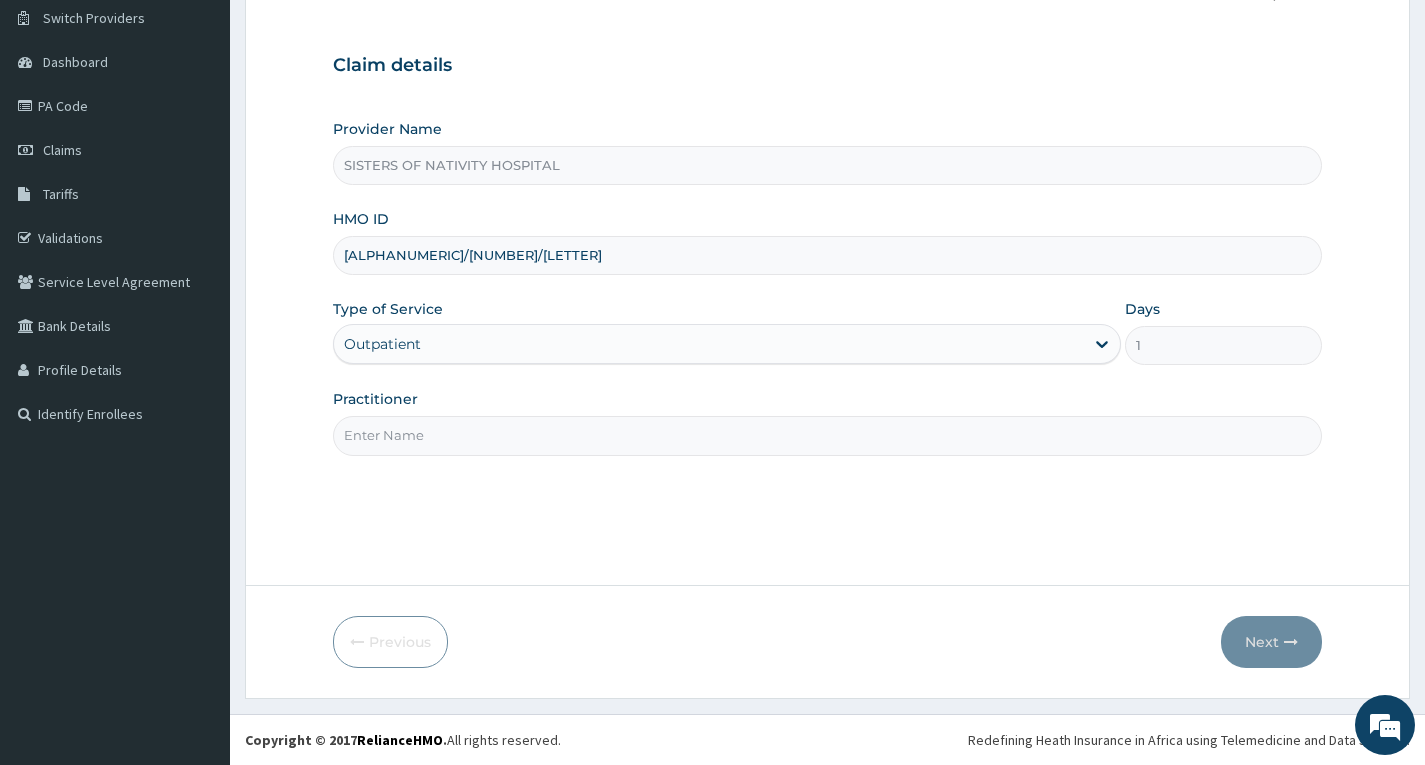 type on "Dr. Ibeh" 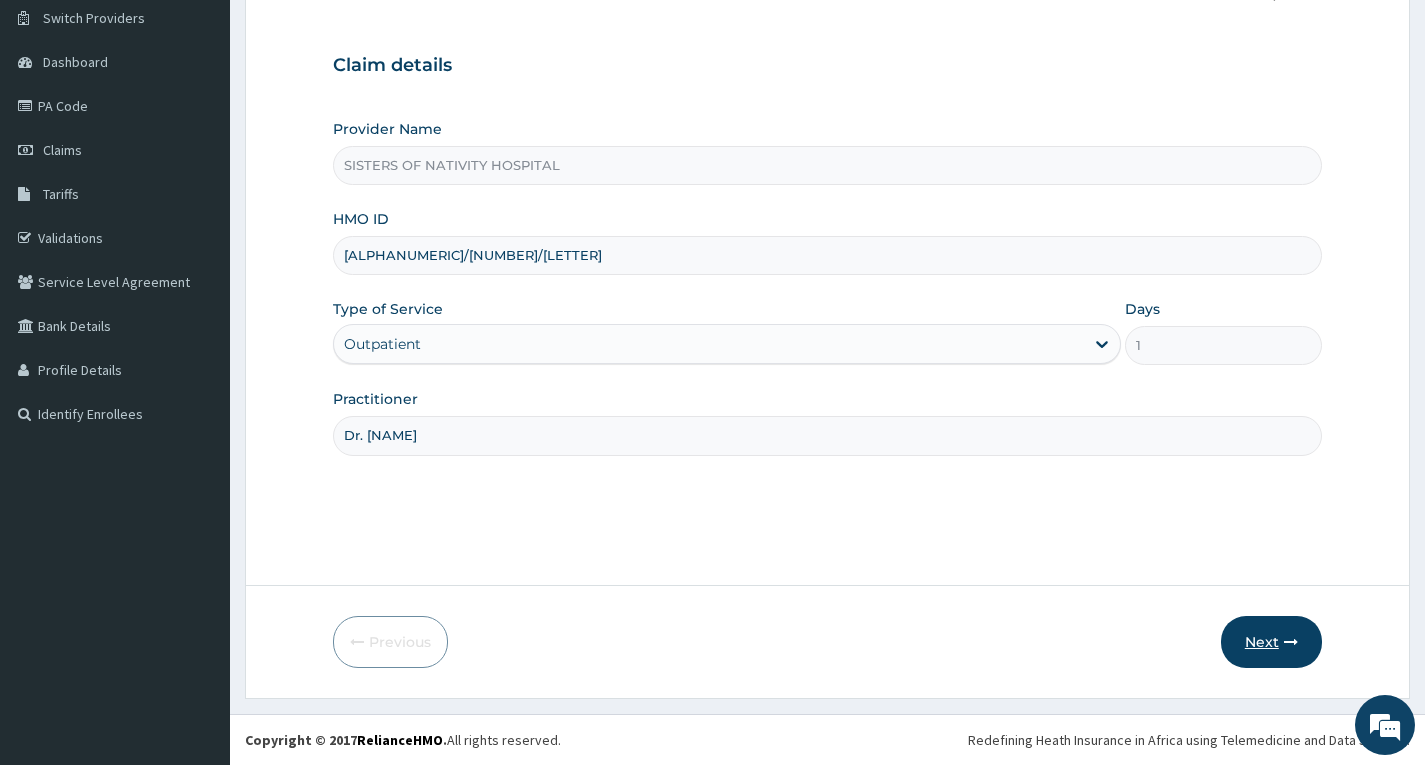 drag, startPoint x: 1245, startPoint y: 647, endPoint x: 1256, endPoint y: 645, distance: 11.18034 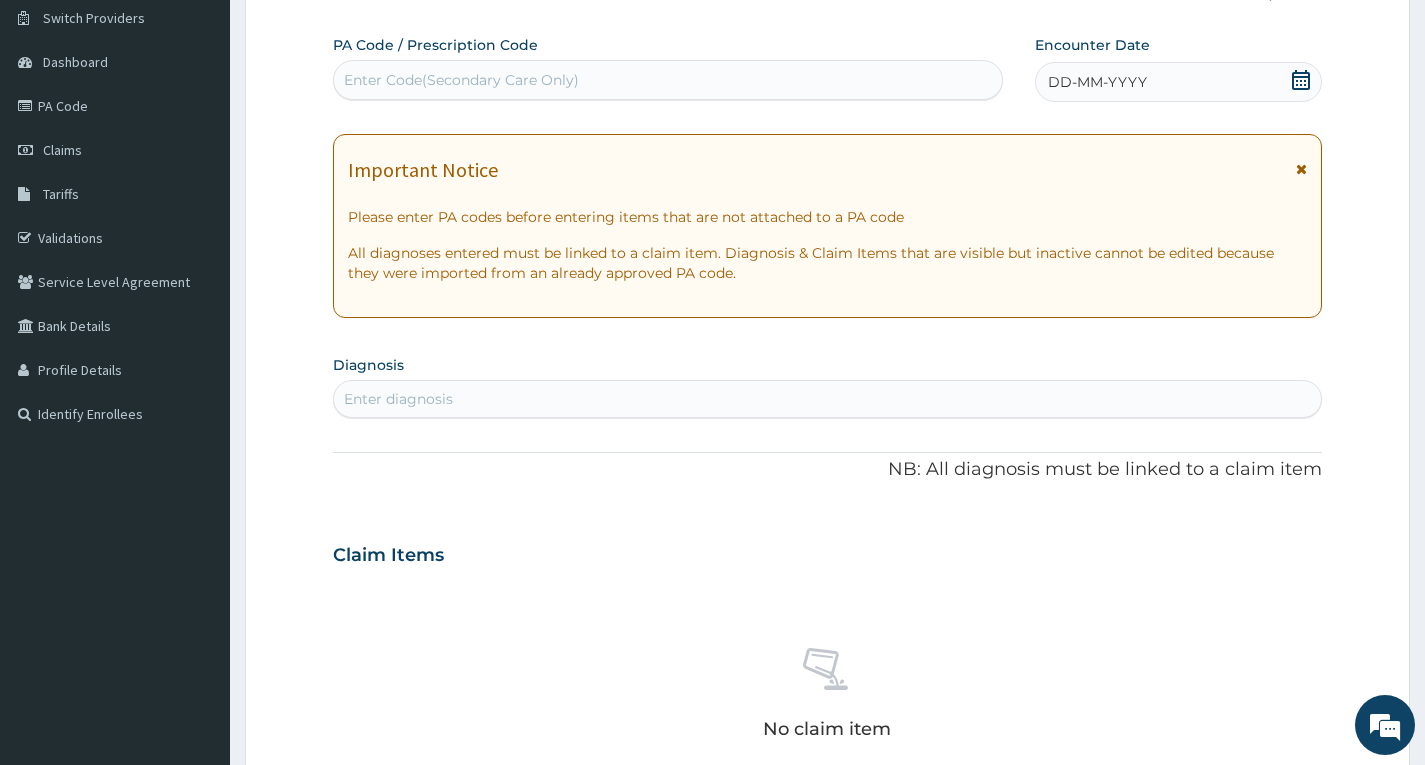 click on "PA Code / Prescription Code Enter Code(Secondary Care Only)" at bounding box center (668, 67) 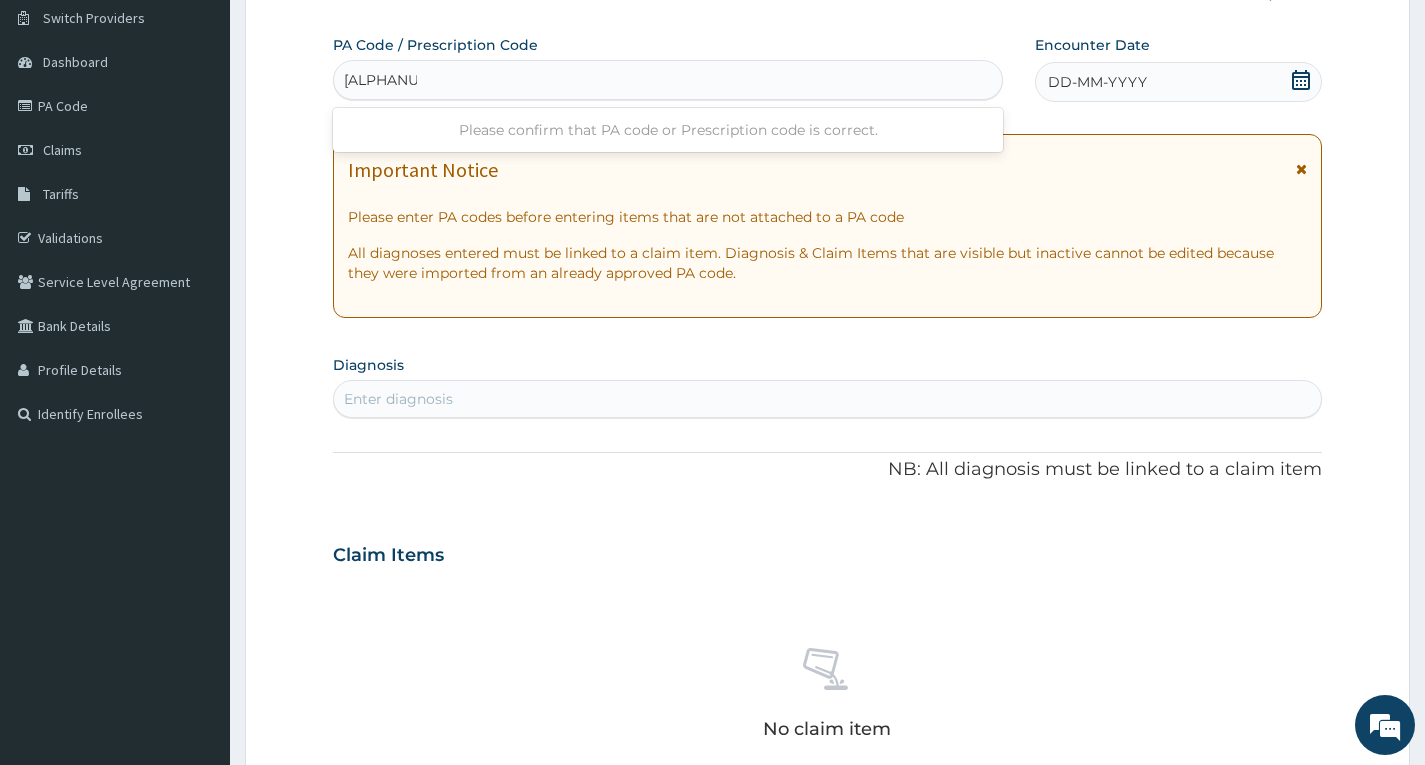 type on "PA/F6EEBF" 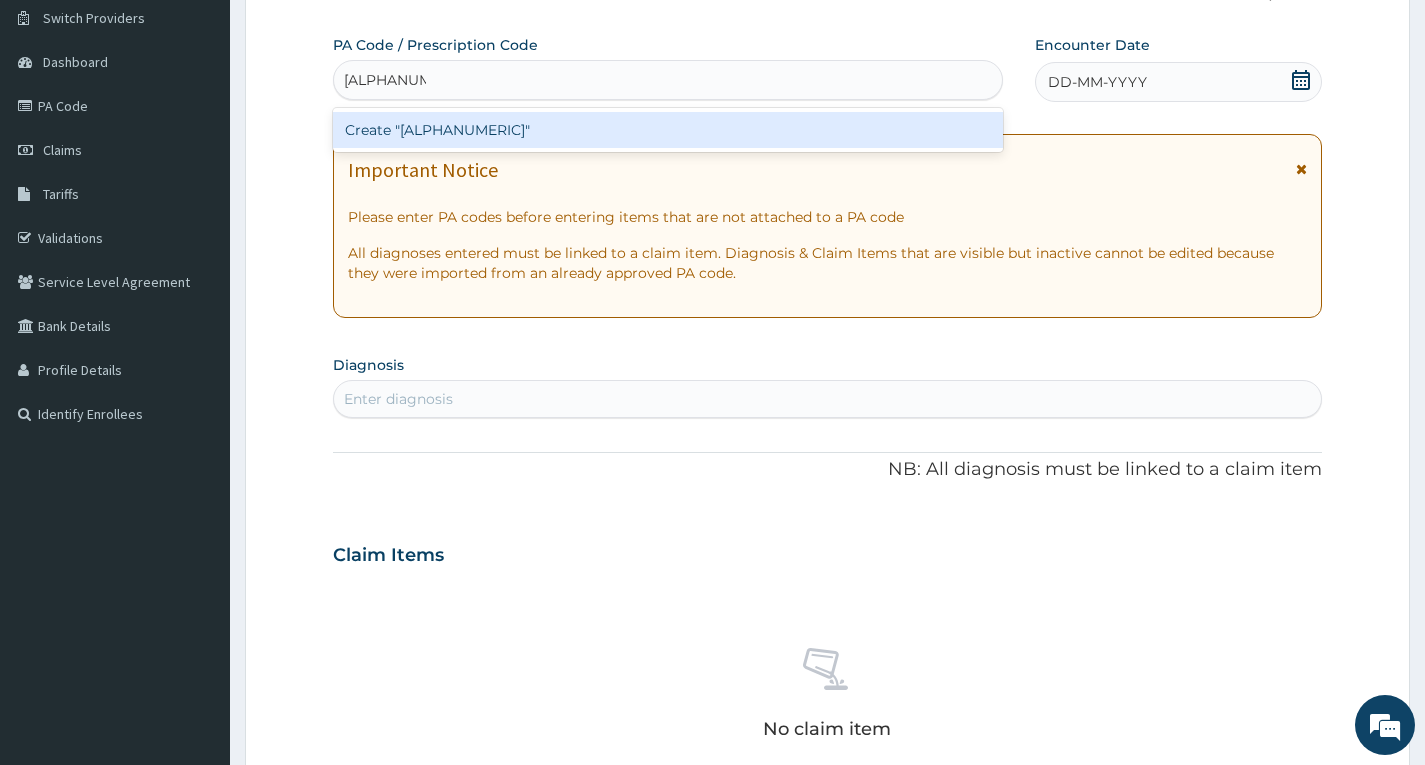 click on "Create "PA/F6EEBF"" at bounding box center (668, 130) 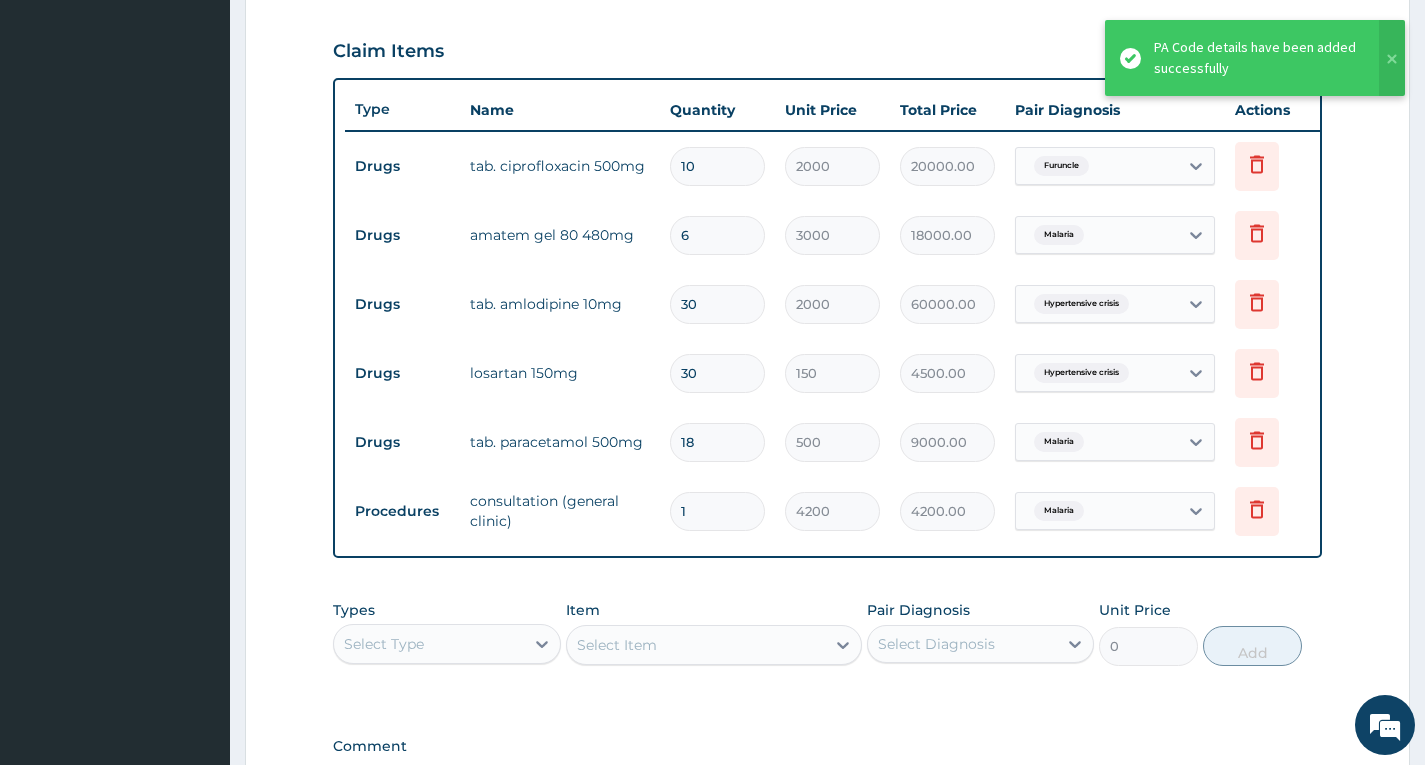 scroll, scrollTop: 595, scrollLeft: 0, axis: vertical 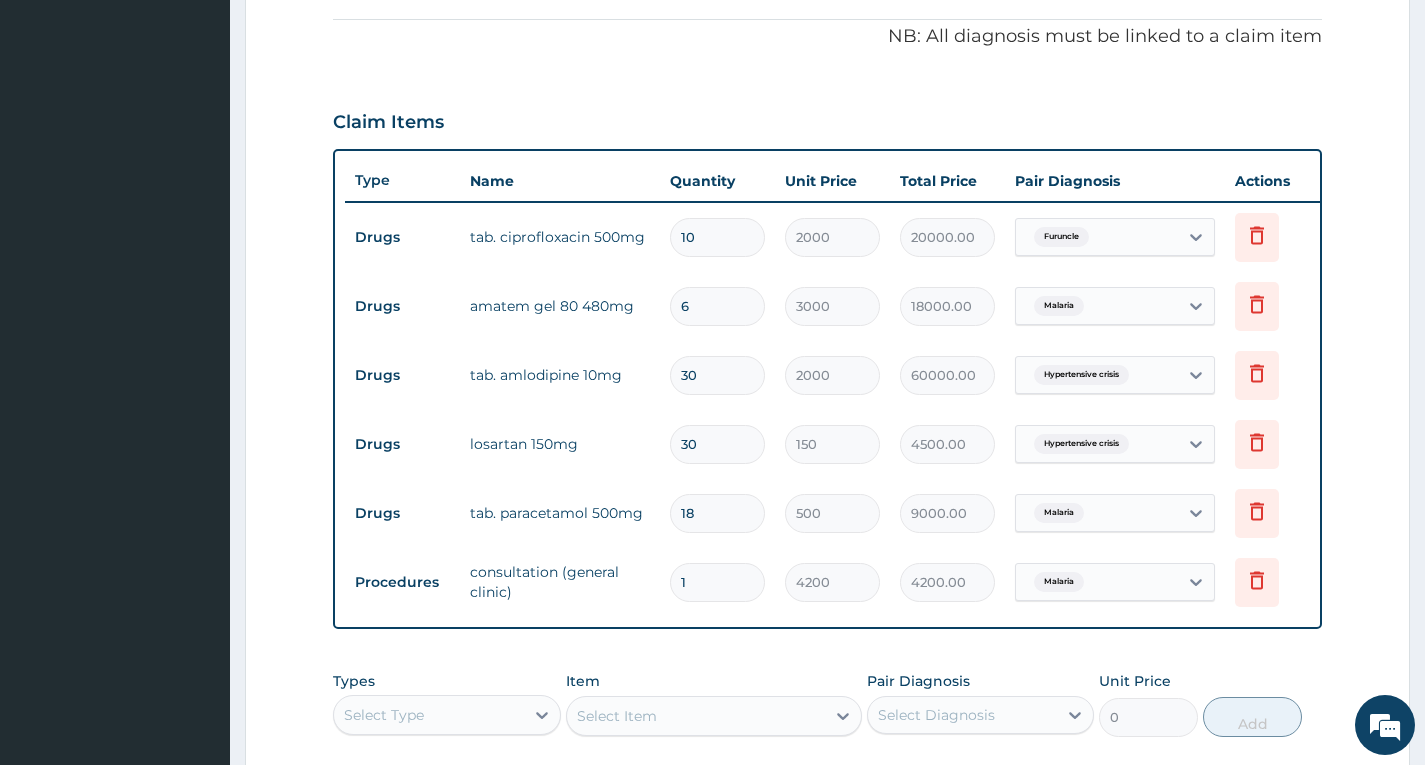 click on "10" at bounding box center (717, 237) 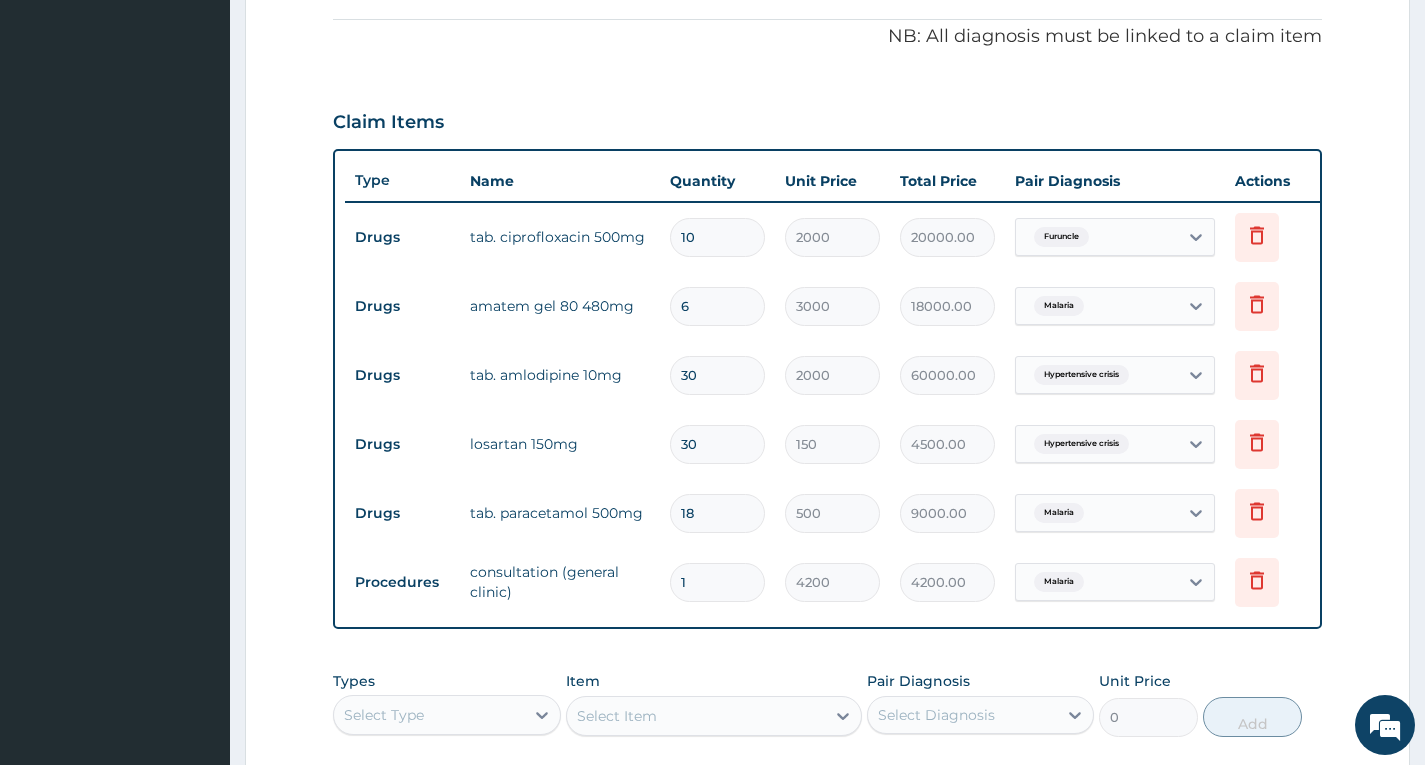 type on "1" 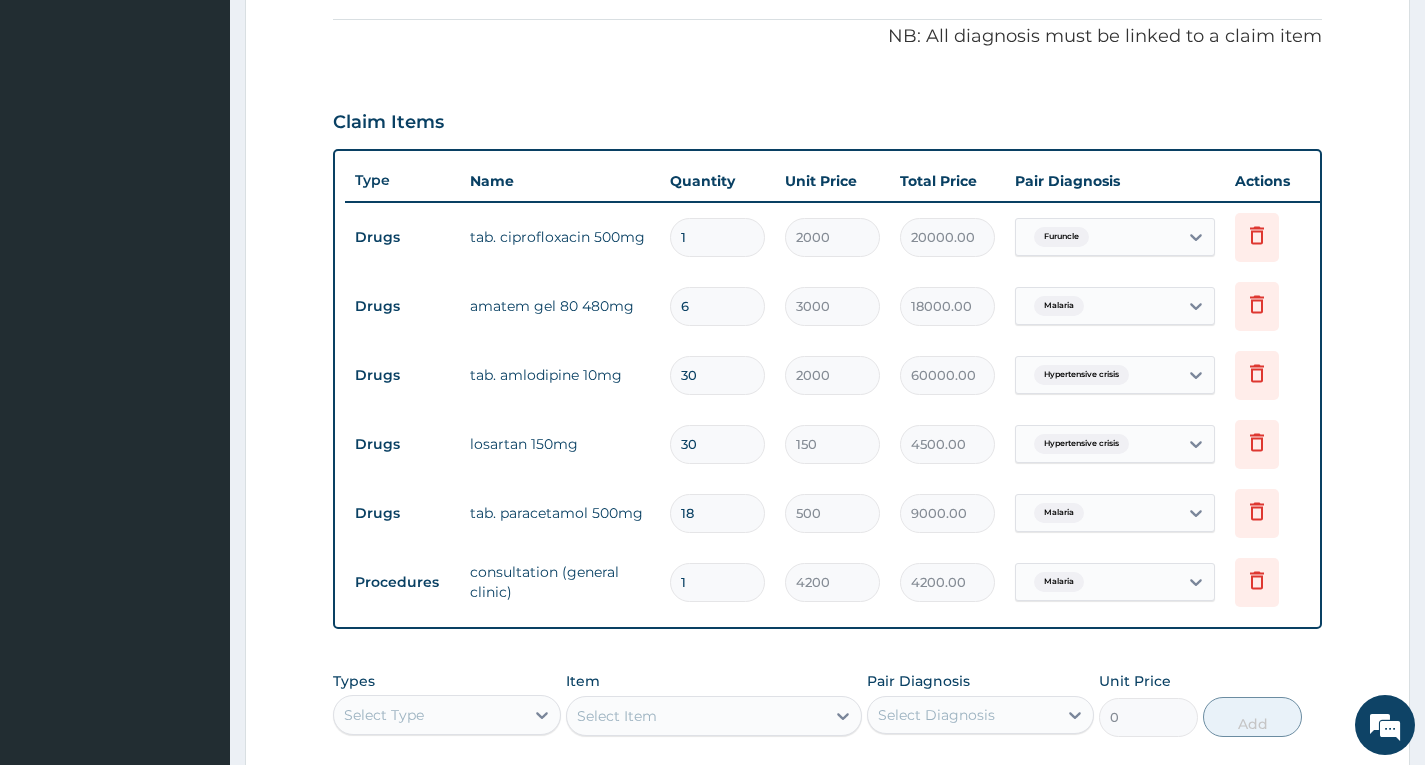 type on "2000.00" 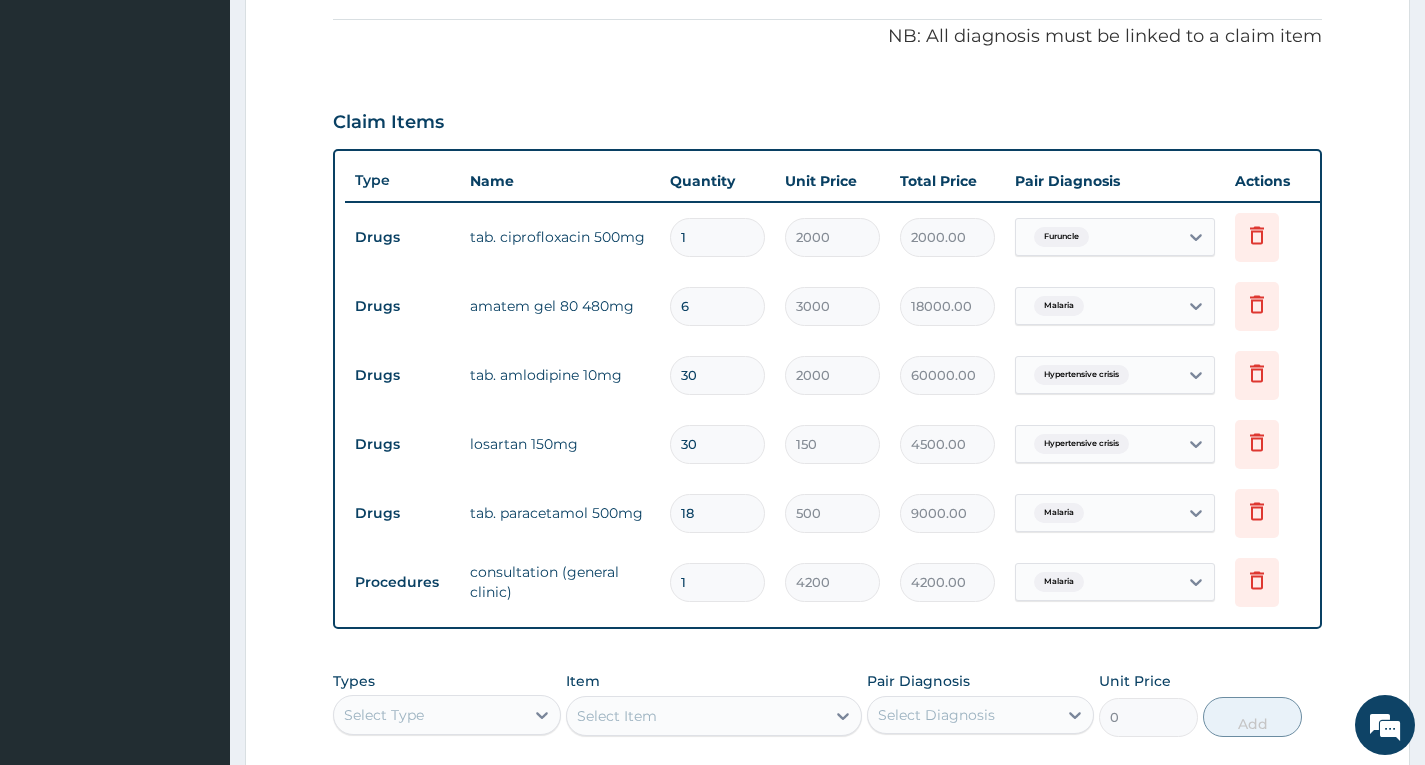 type on "1" 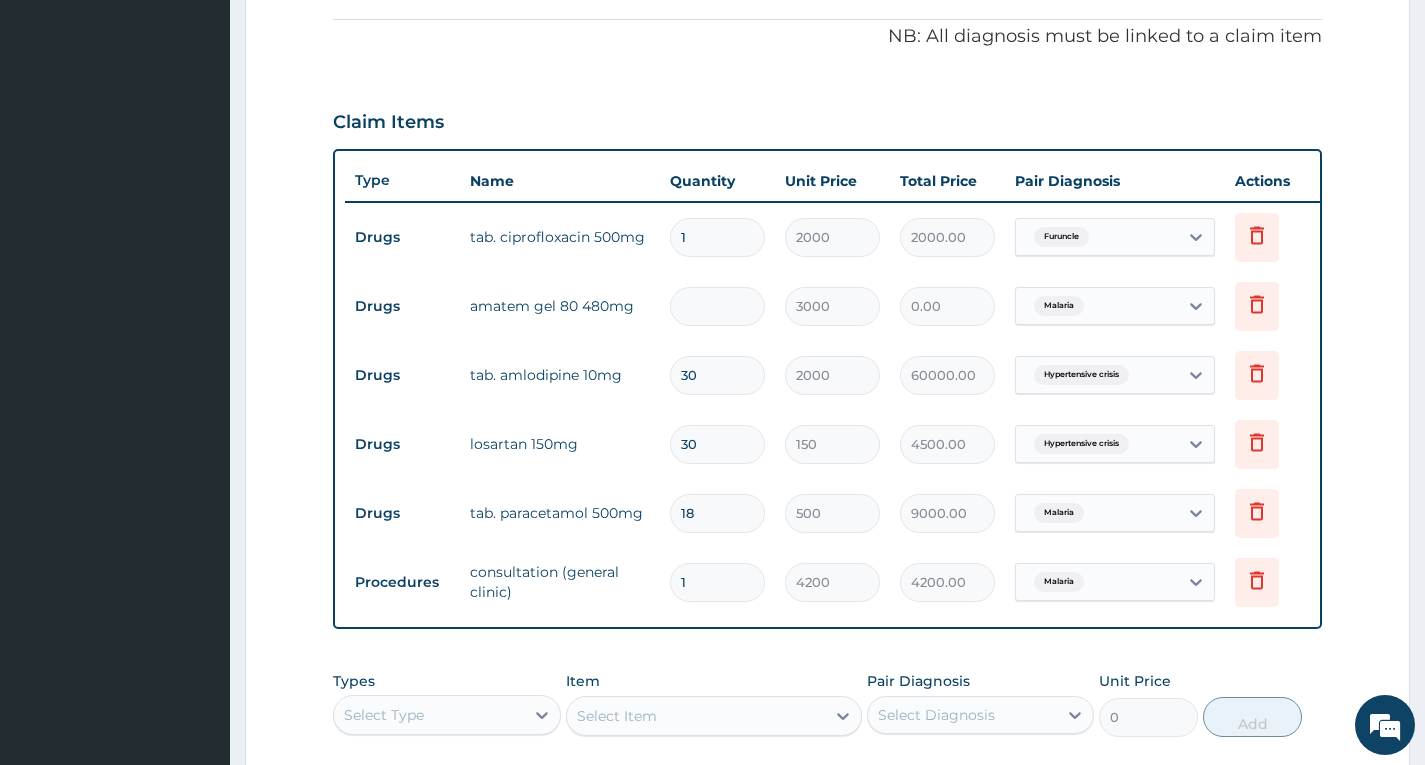 type on "1" 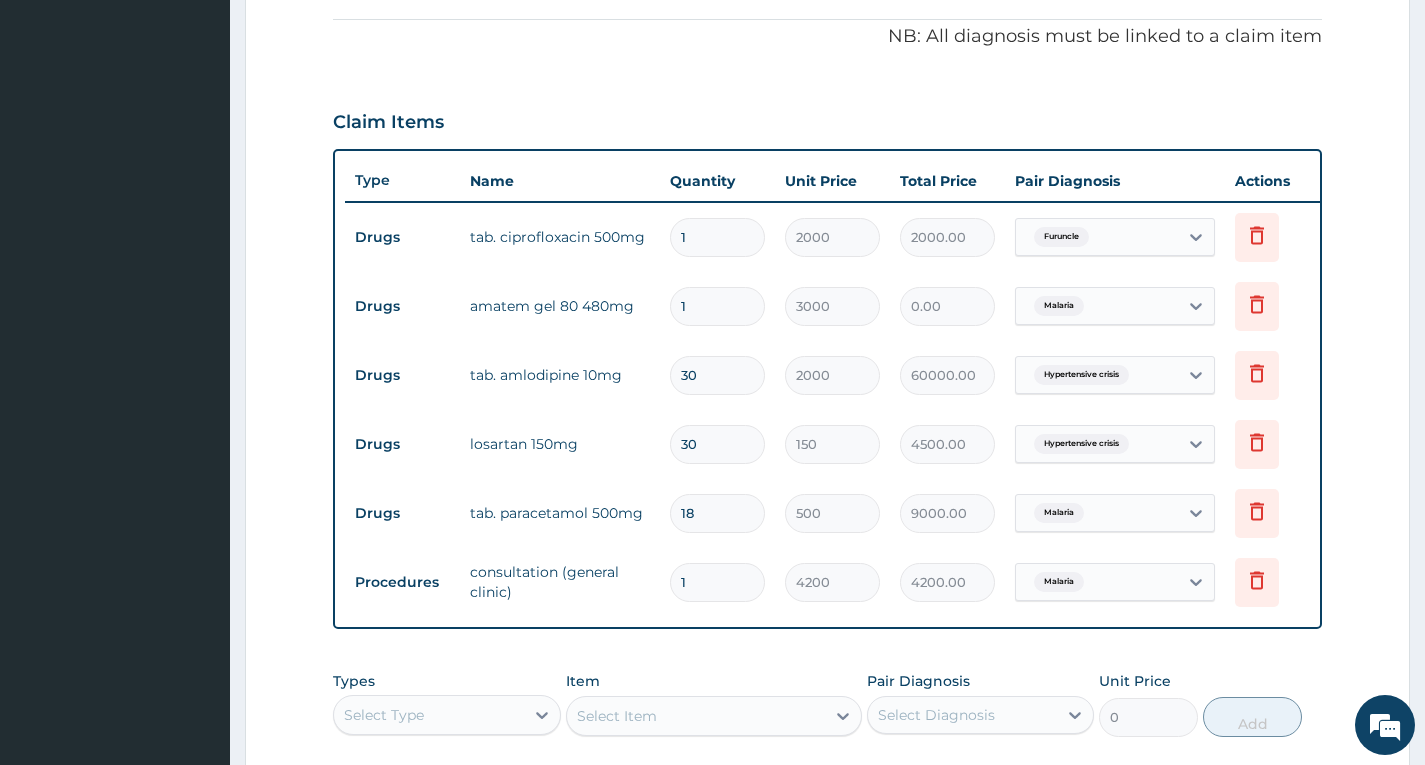 type on "3000.00" 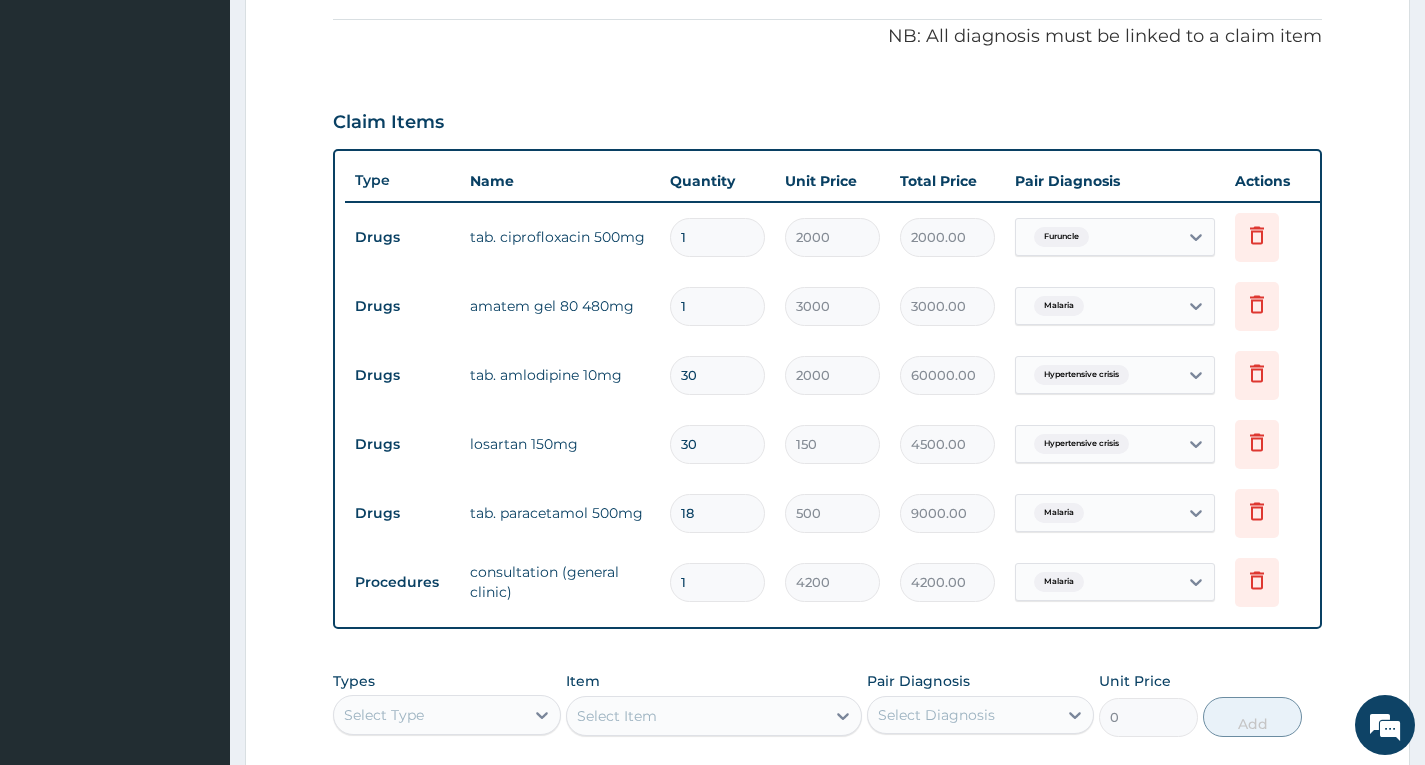 type on "1" 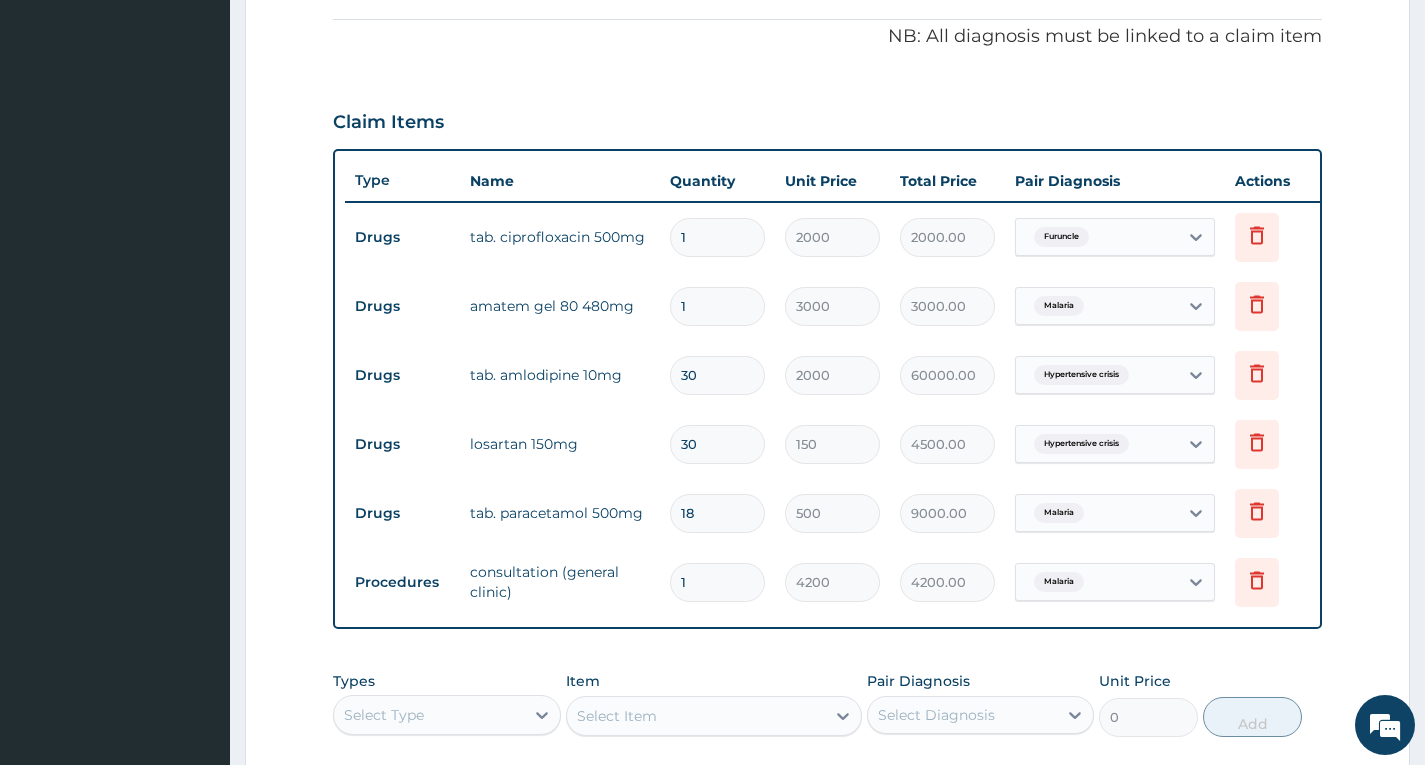 type on "3" 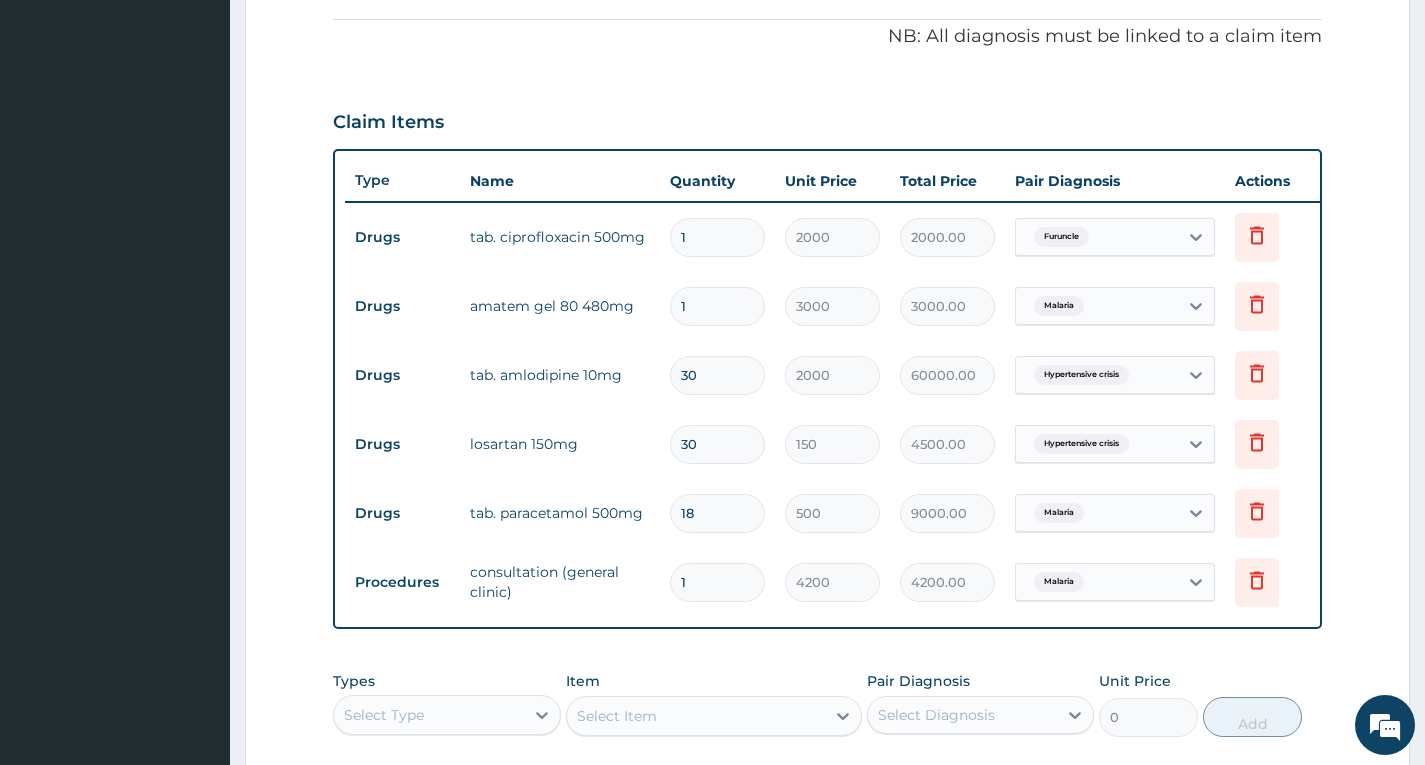 type on "6000.00" 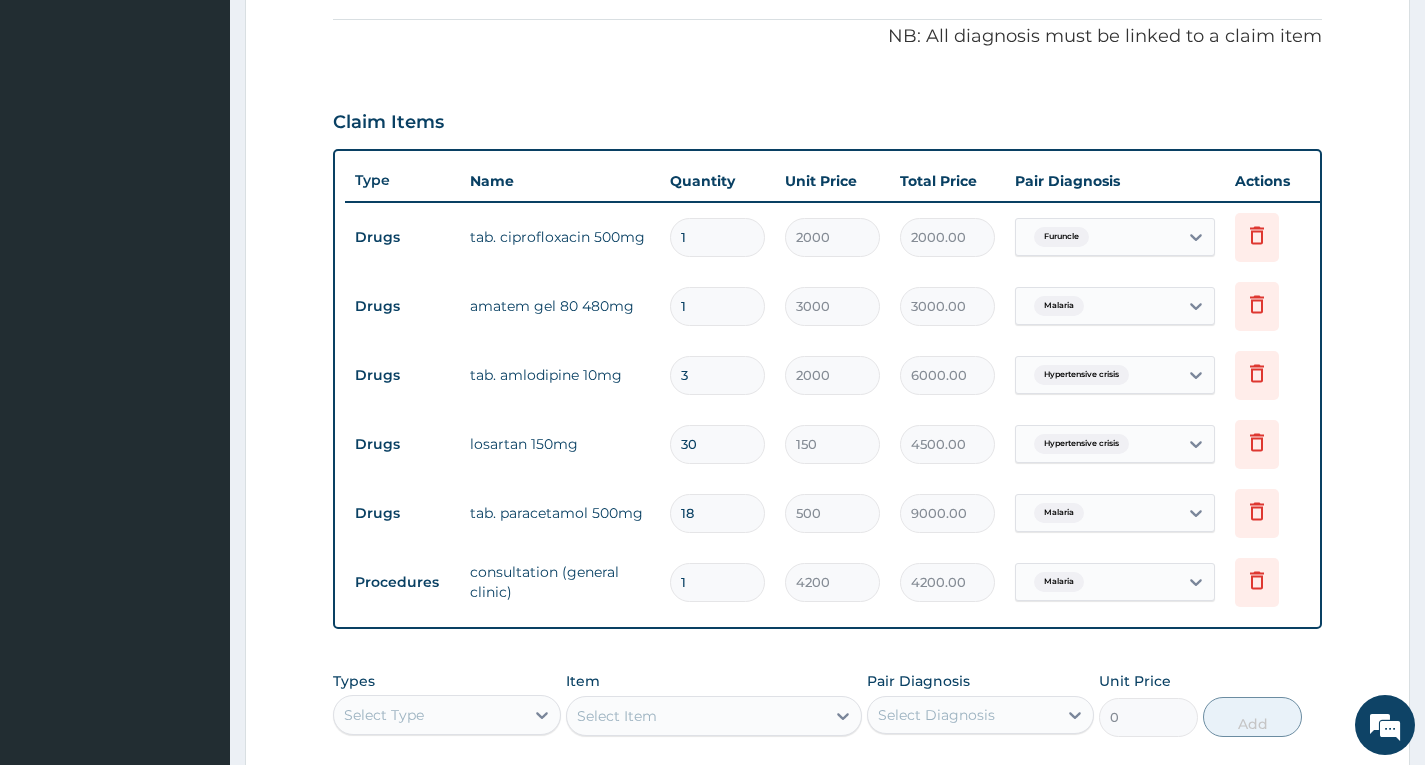 type 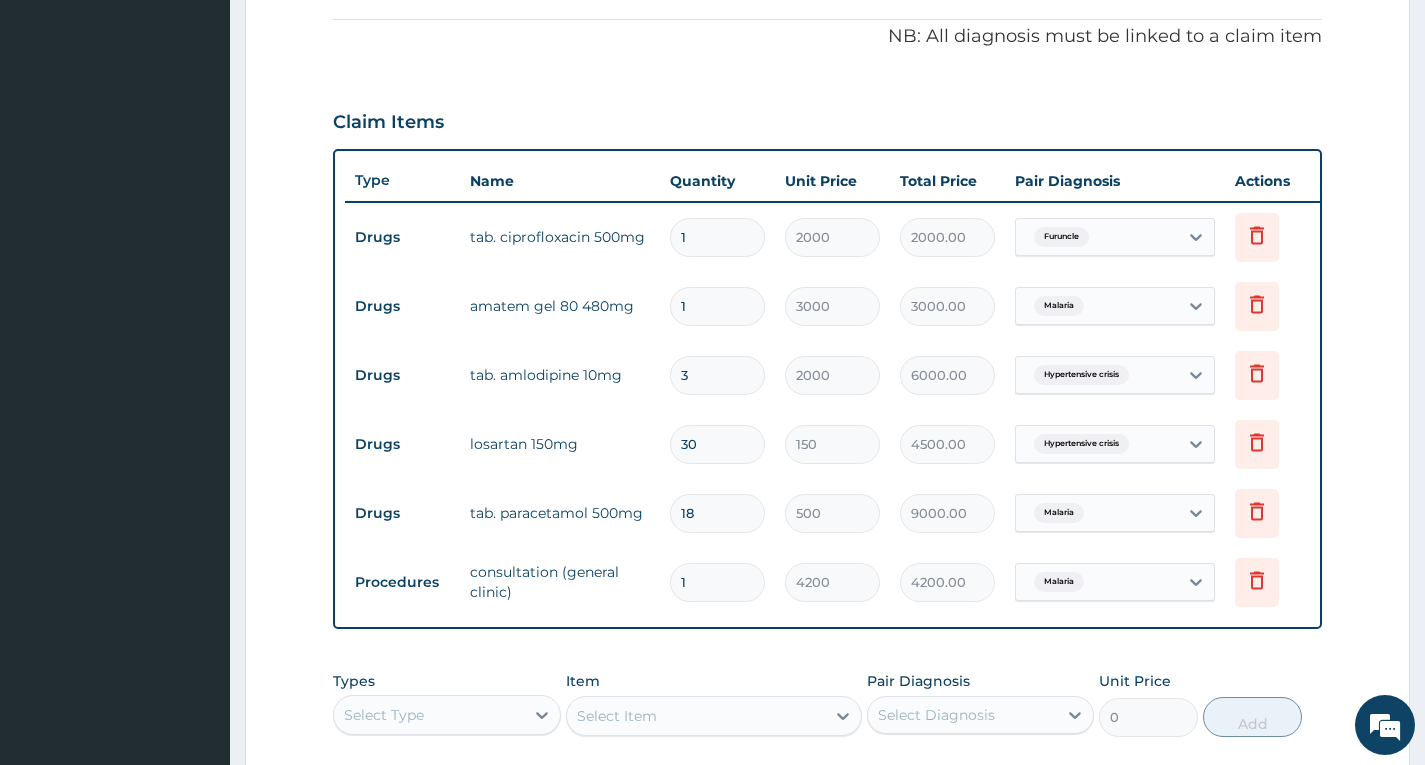 type on "0.00" 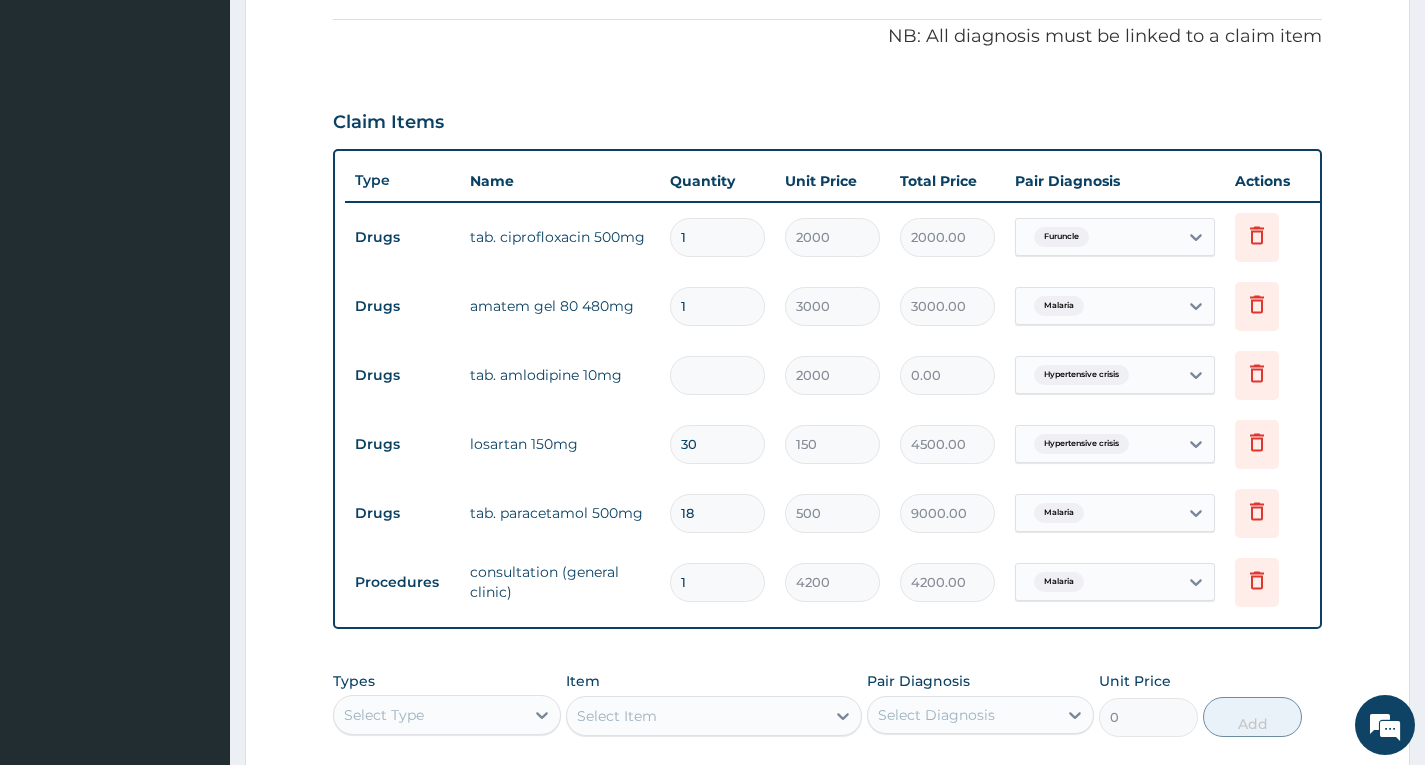 type on "1" 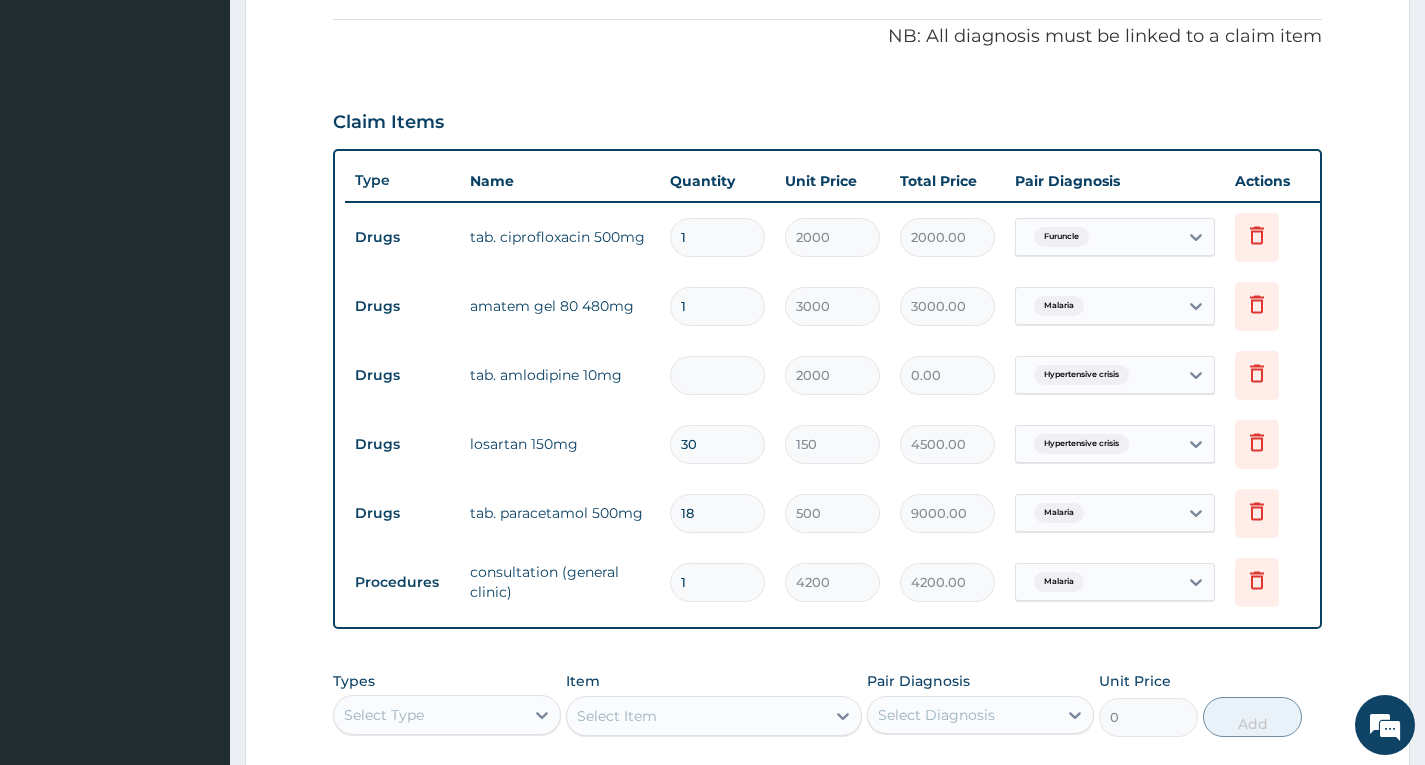 type on "2000.00" 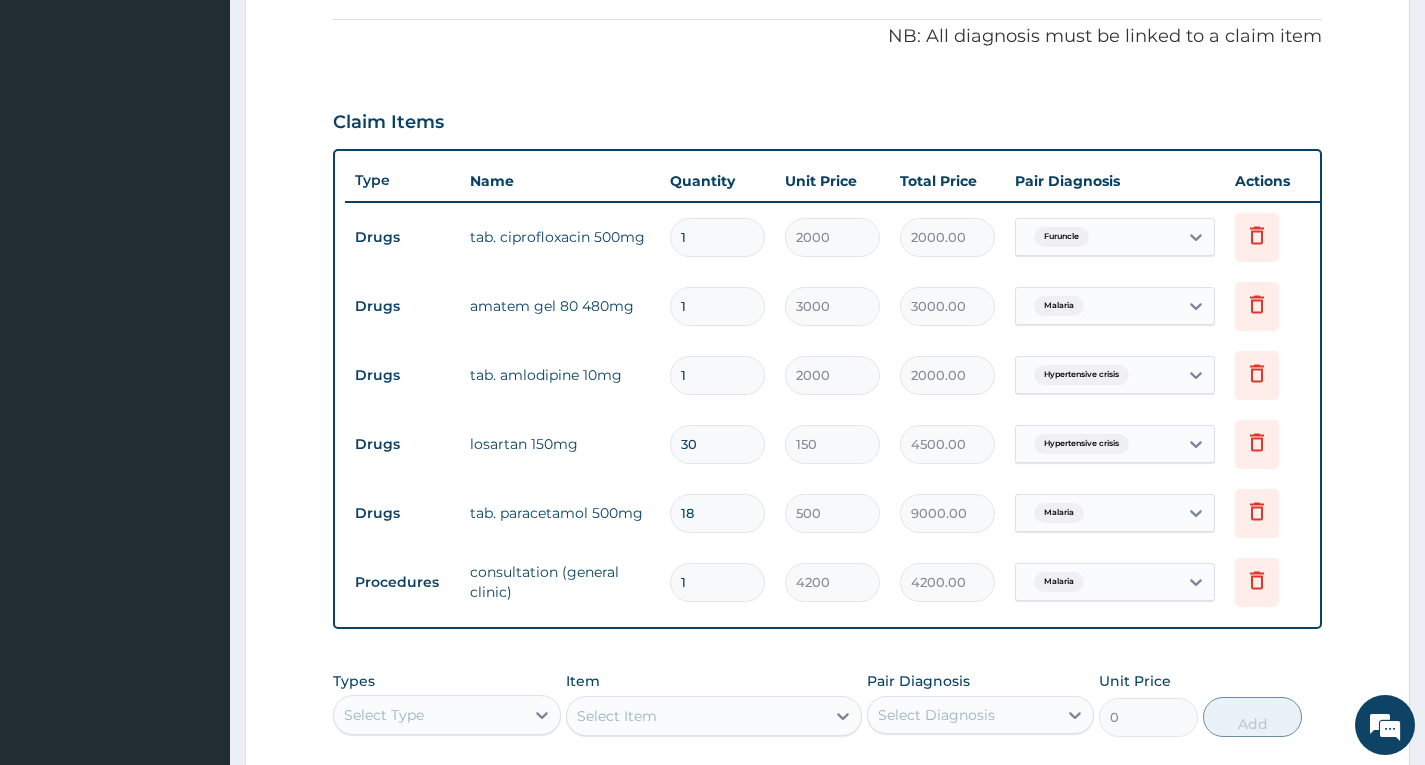 type on "1" 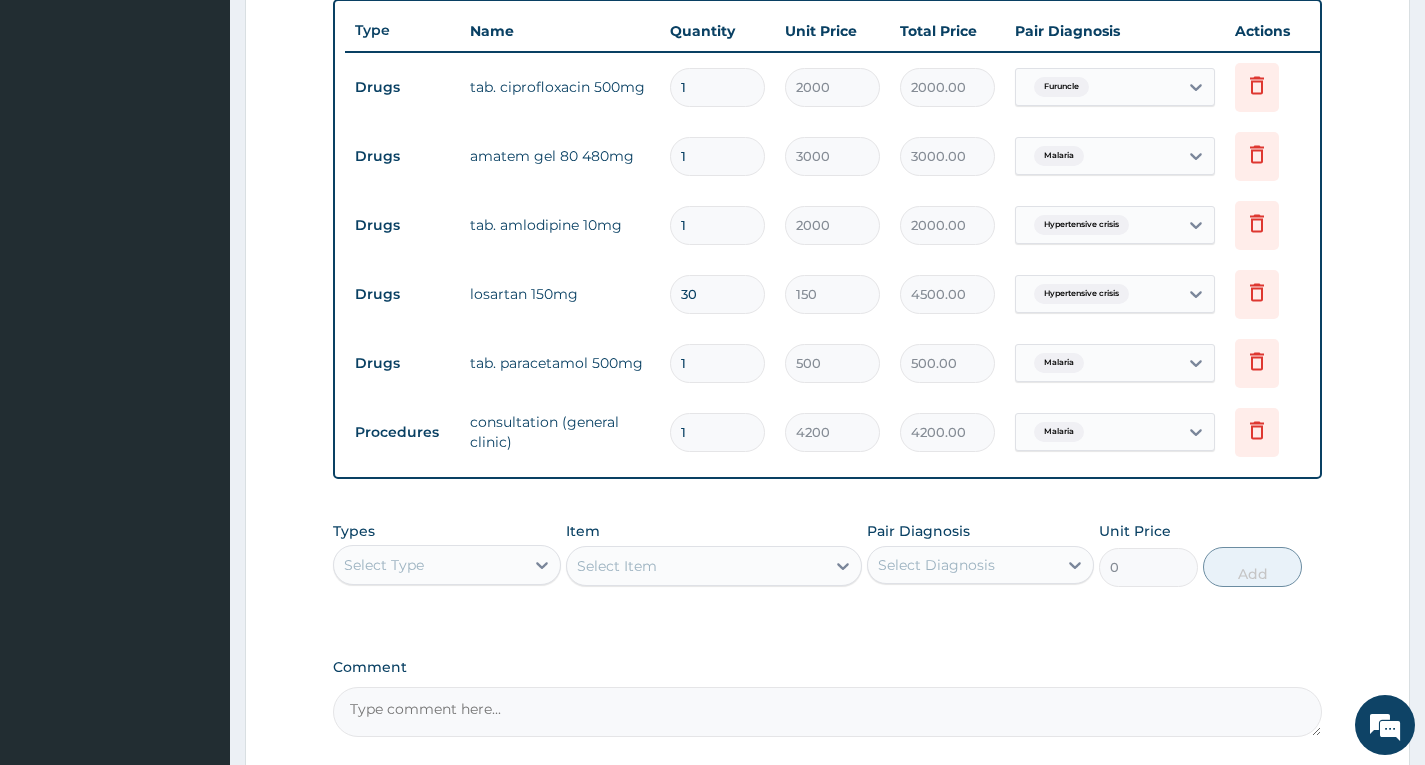 scroll, scrollTop: 942, scrollLeft: 0, axis: vertical 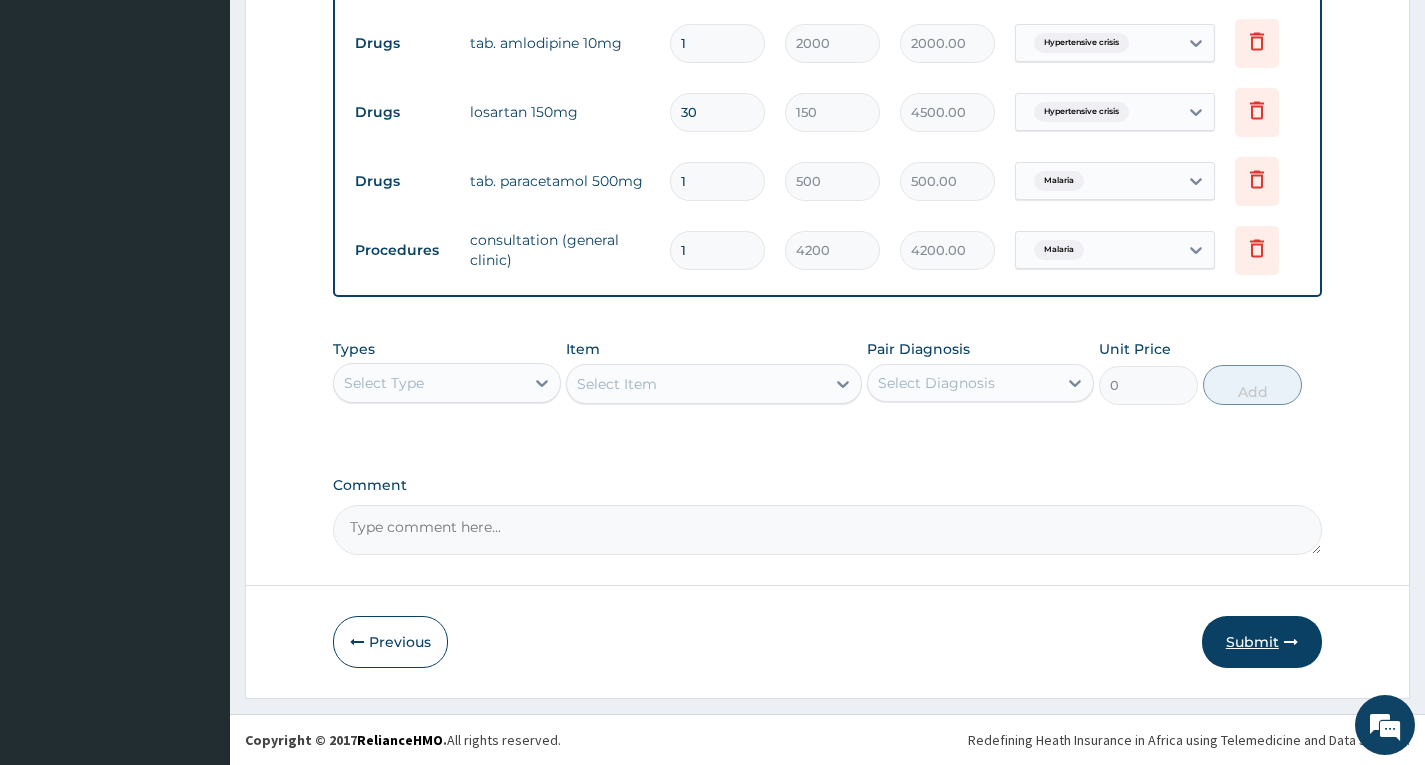 type on "1" 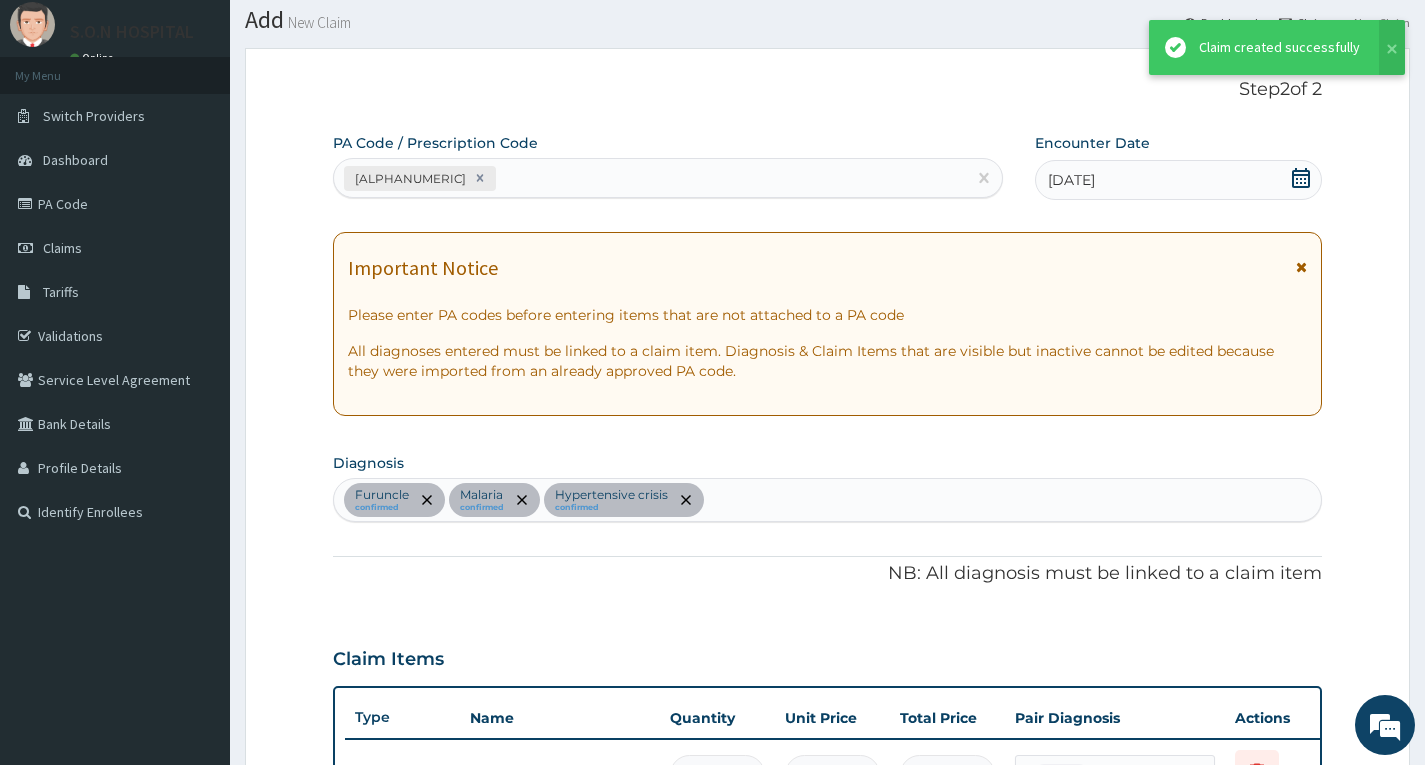 scroll, scrollTop: 942, scrollLeft: 0, axis: vertical 